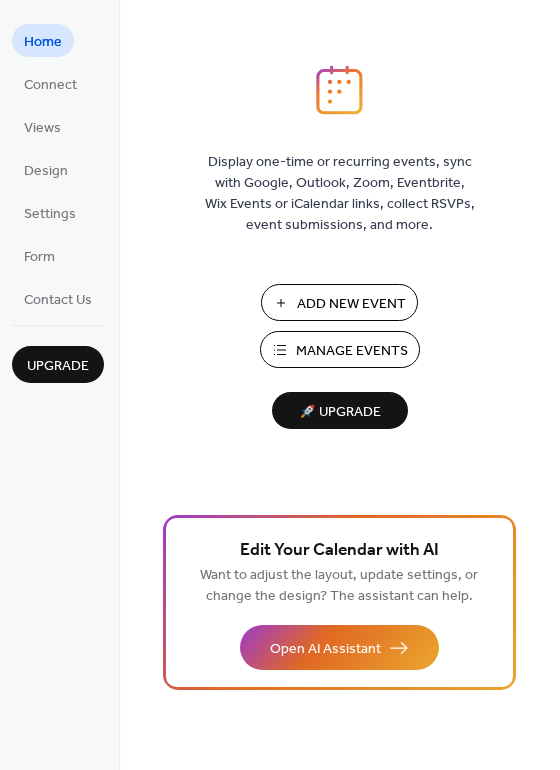 scroll, scrollTop: 0, scrollLeft: 0, axis: both 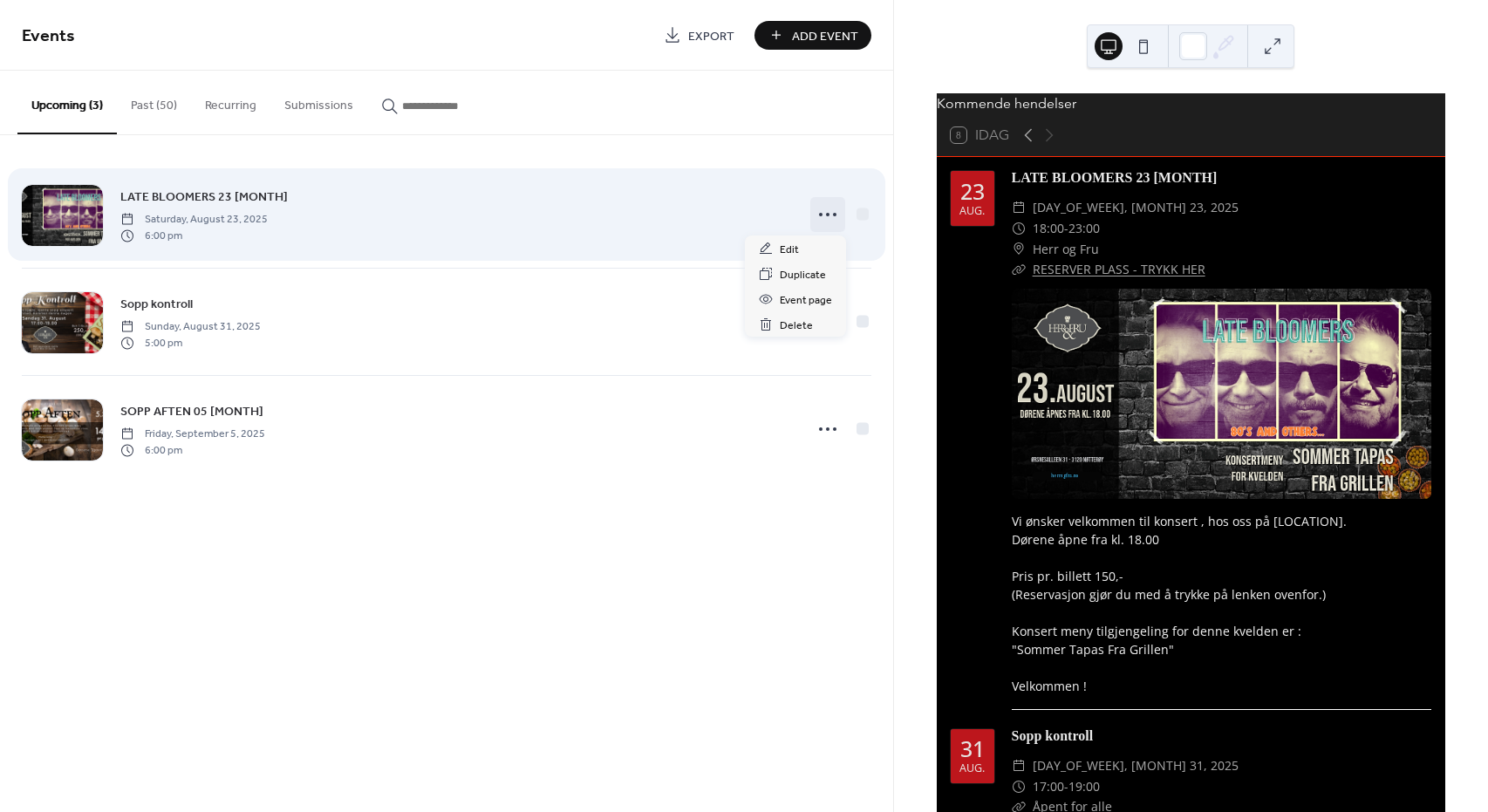 click 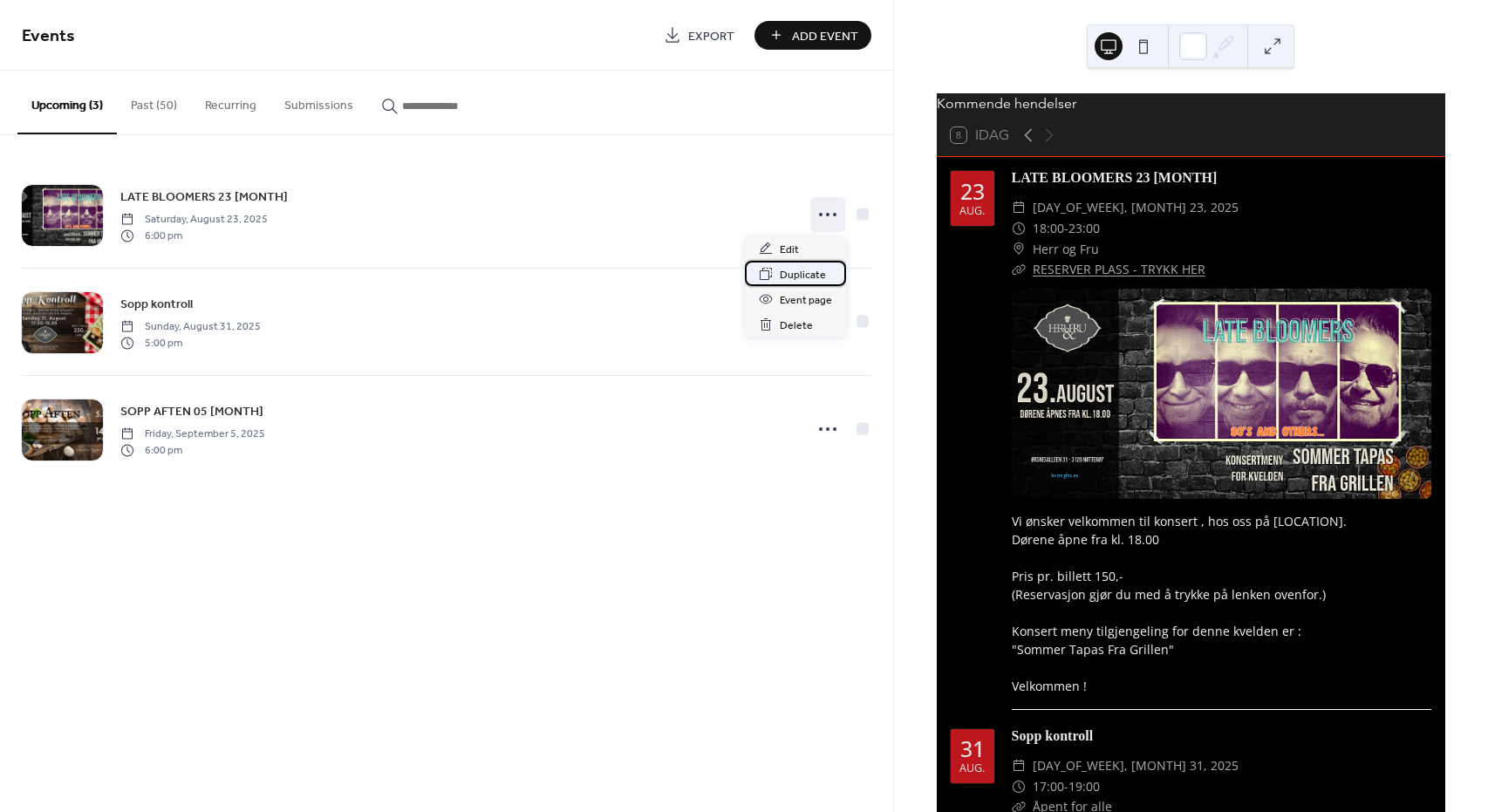 click on "Duplicate" at bounding box center [802, 275] 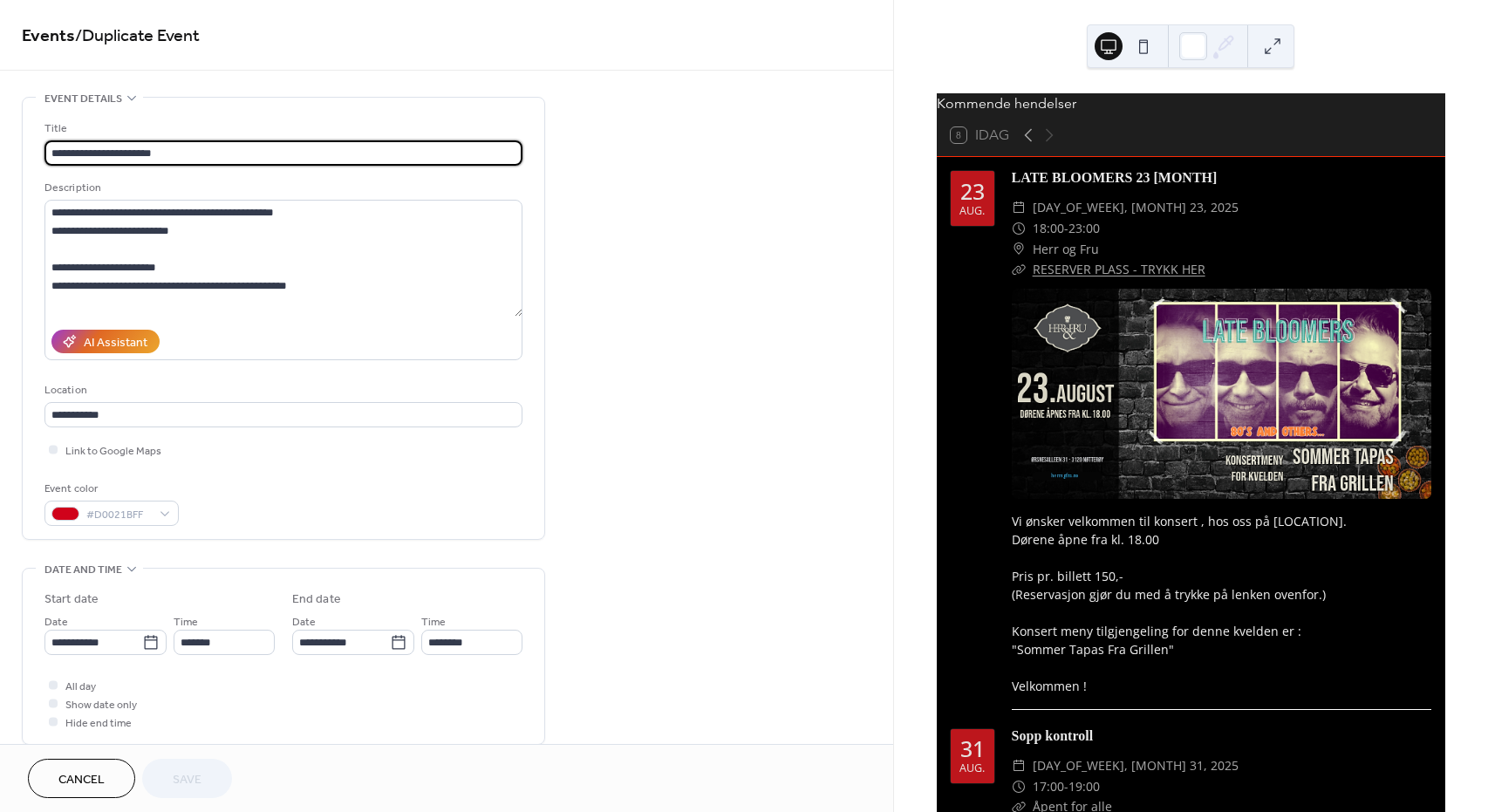 click on "**********" at bounding box center (283, 153) 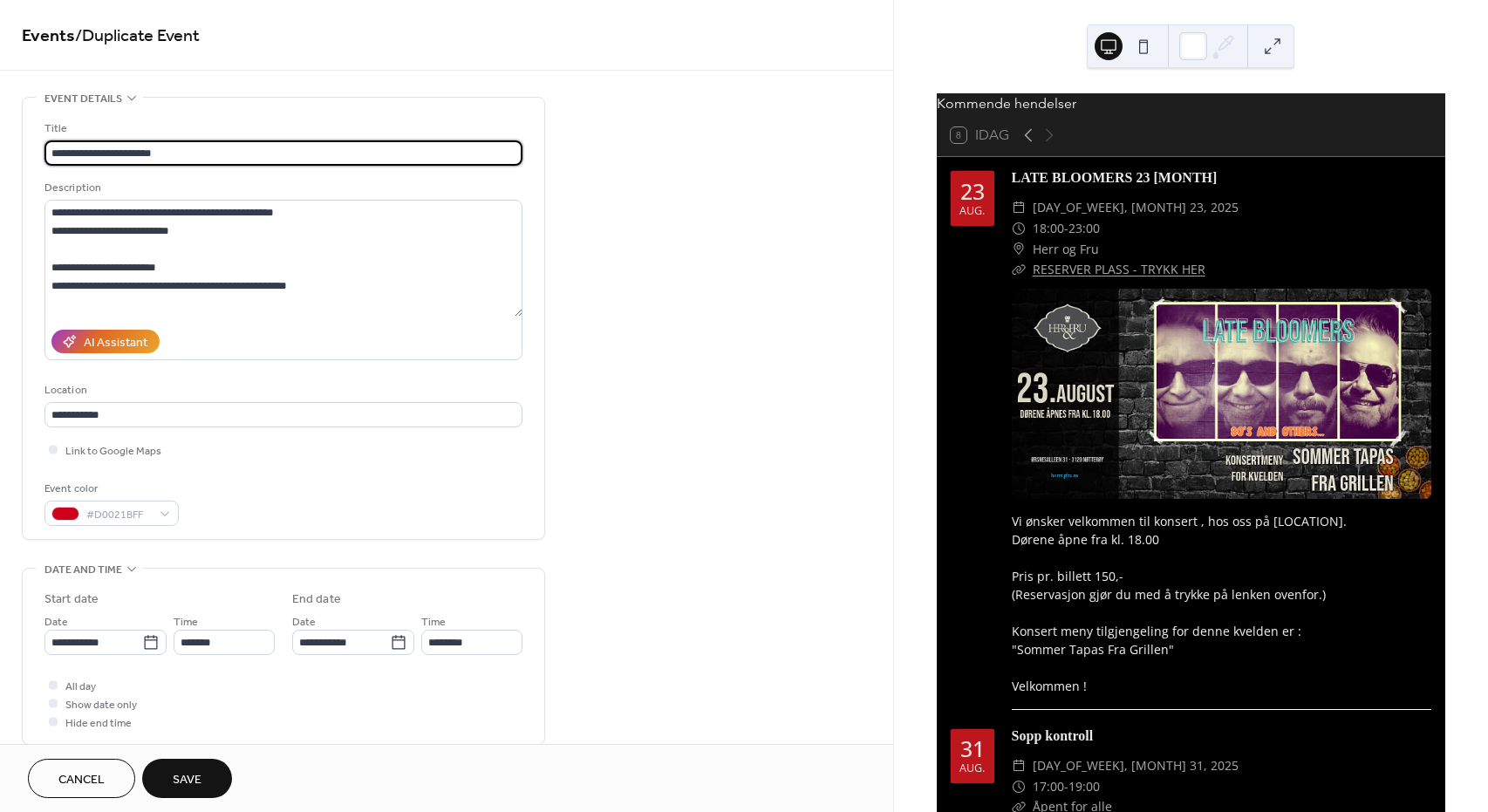 scroll, scrollTop: 1, scrollLeft: 0, axis: vertical 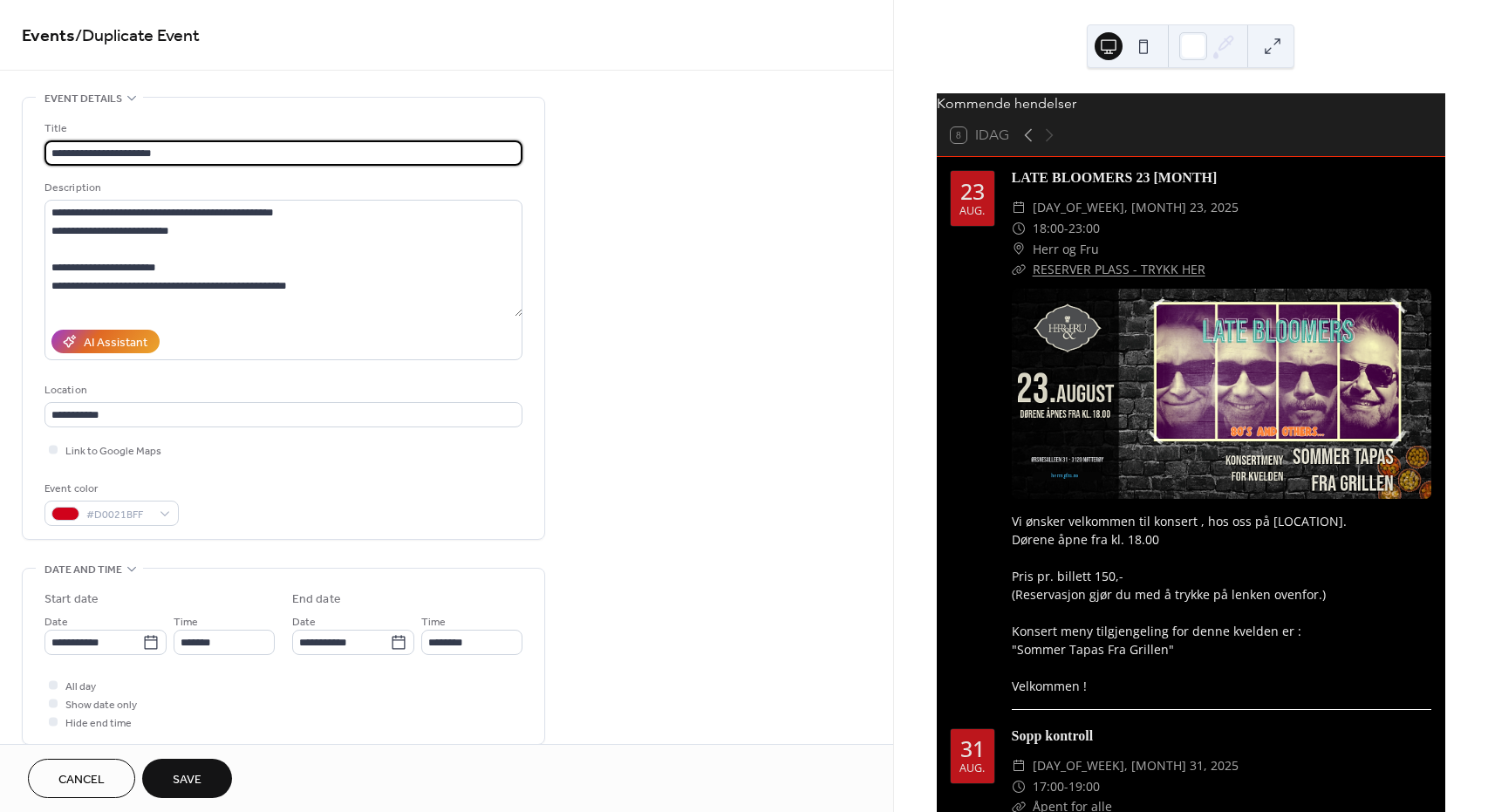 type on "**********" 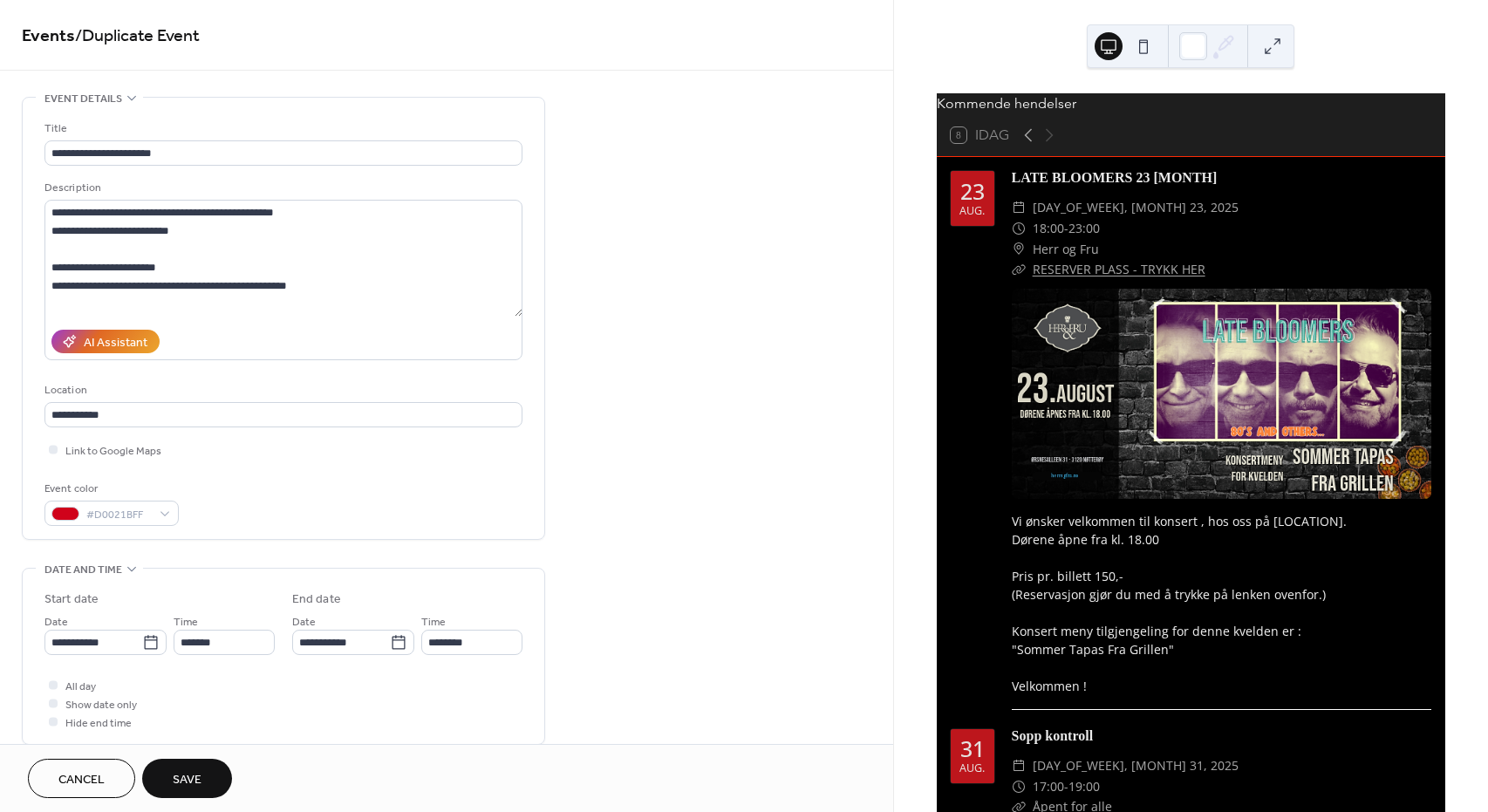 scroll, scrollTop: 0, scrollLeft: 0, axis: both 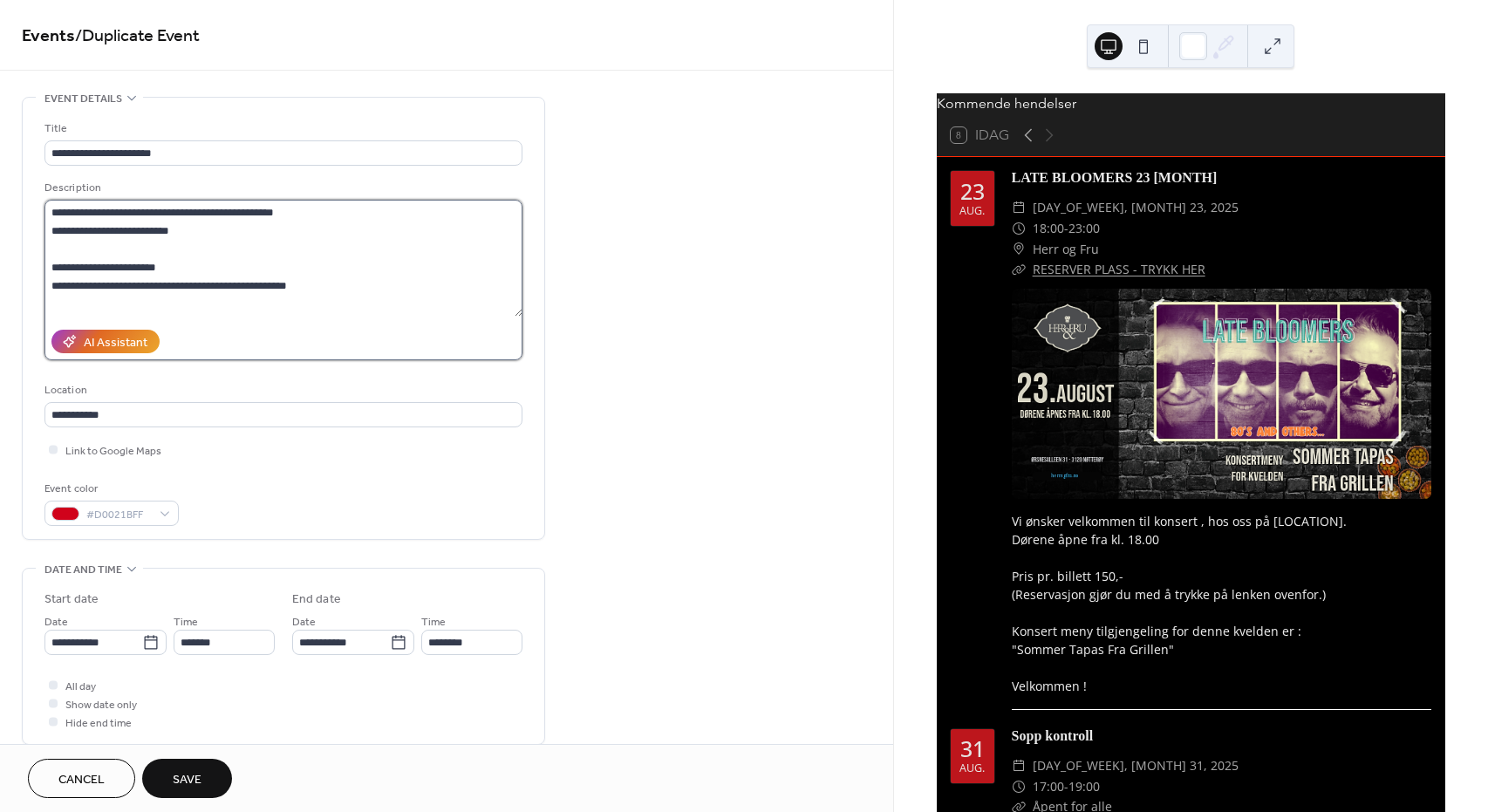 click on "**********" at bounding box center [283, 258] 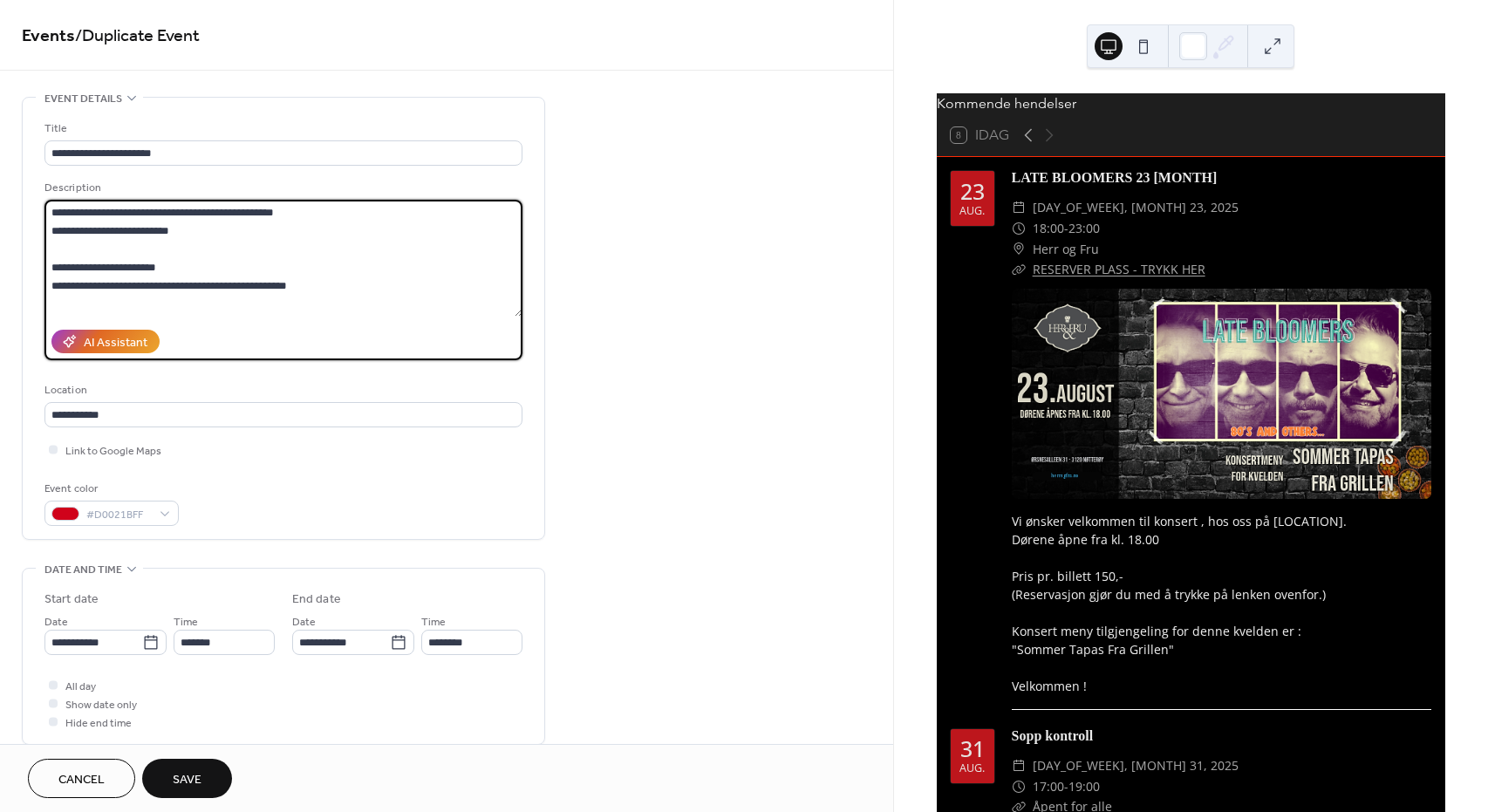 click on "**********" at bounding box center (283, 258) 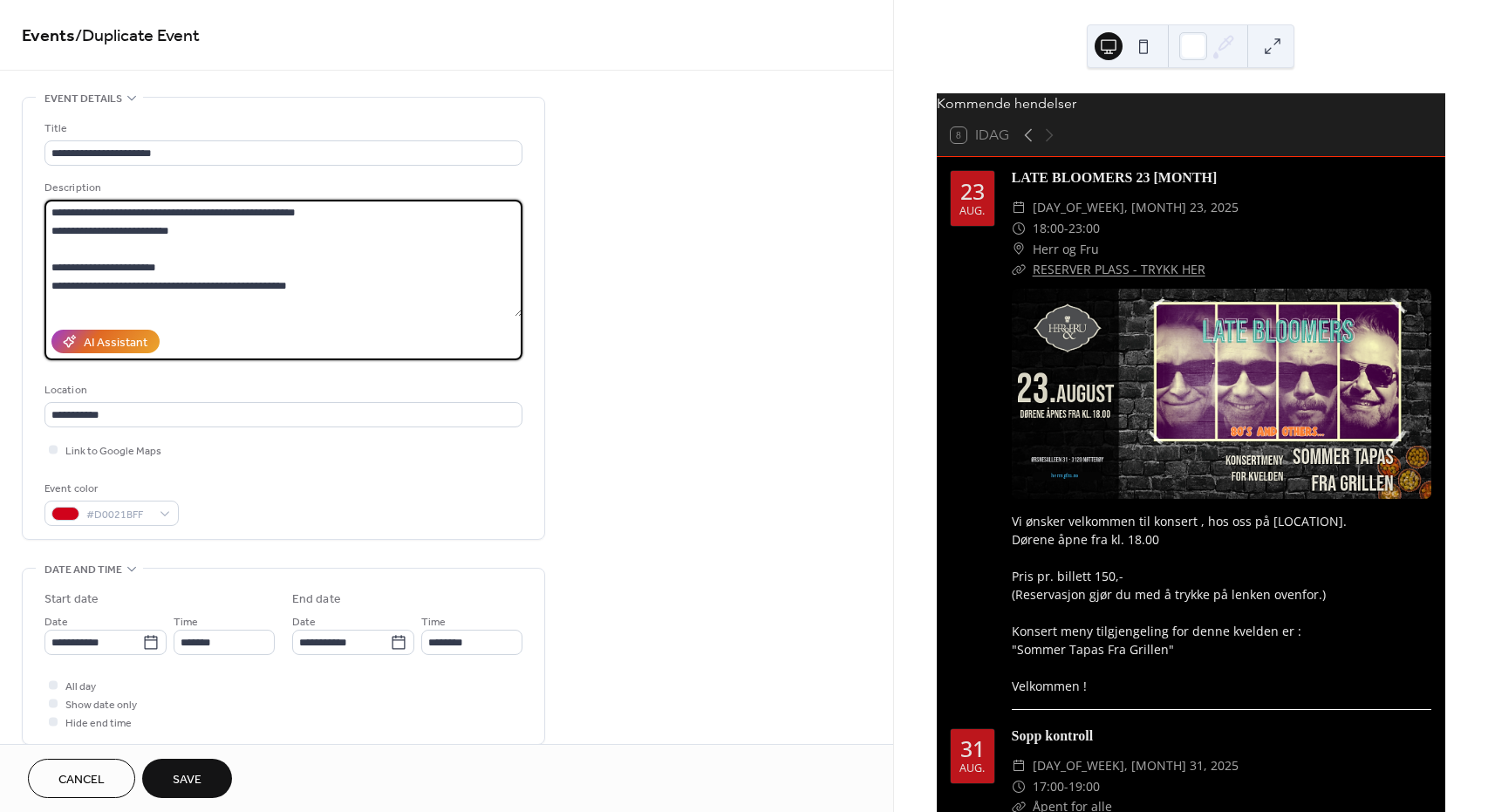 click on "**********" at bounding box center (283, 258) 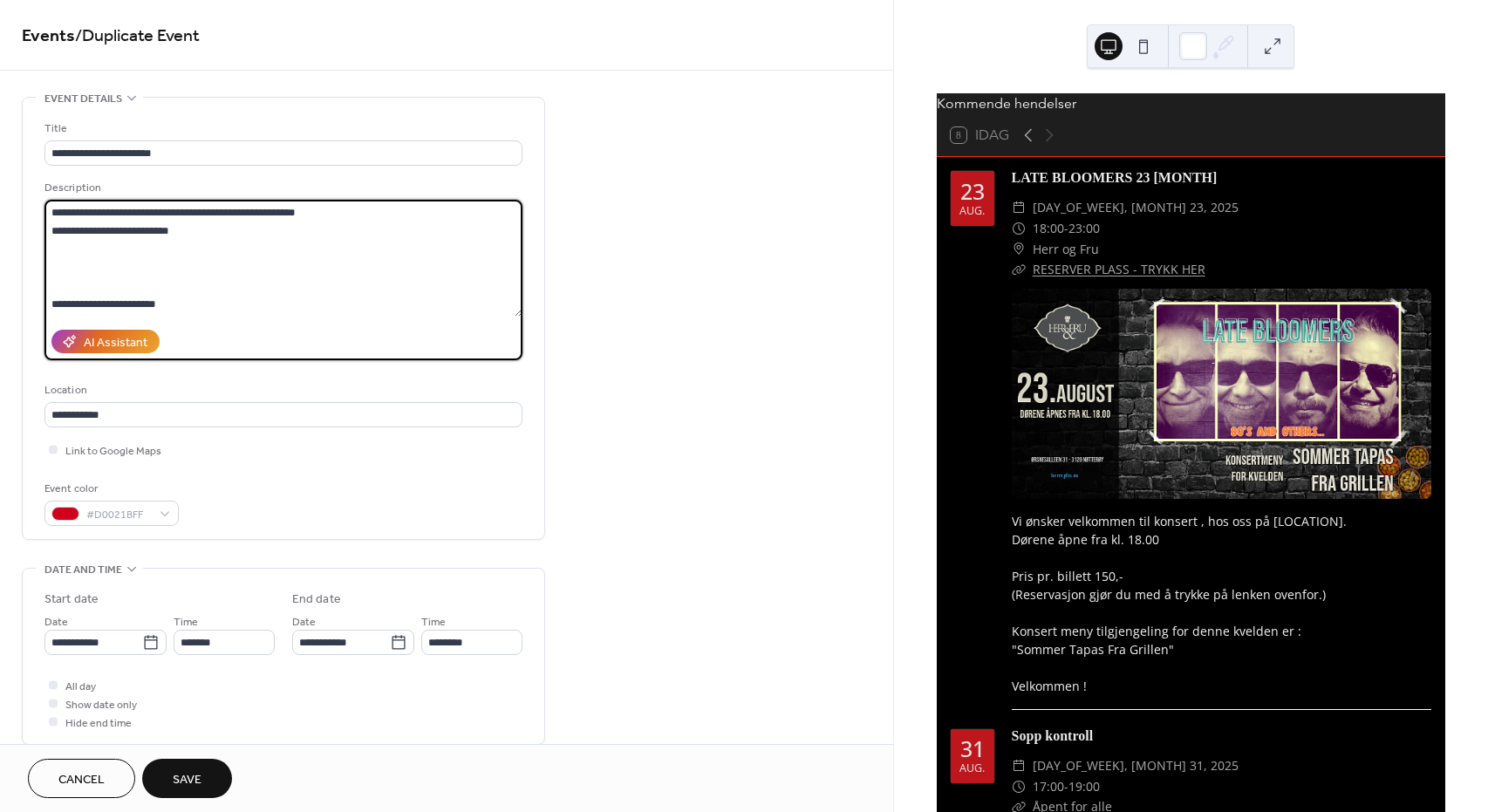 paste on "**********" 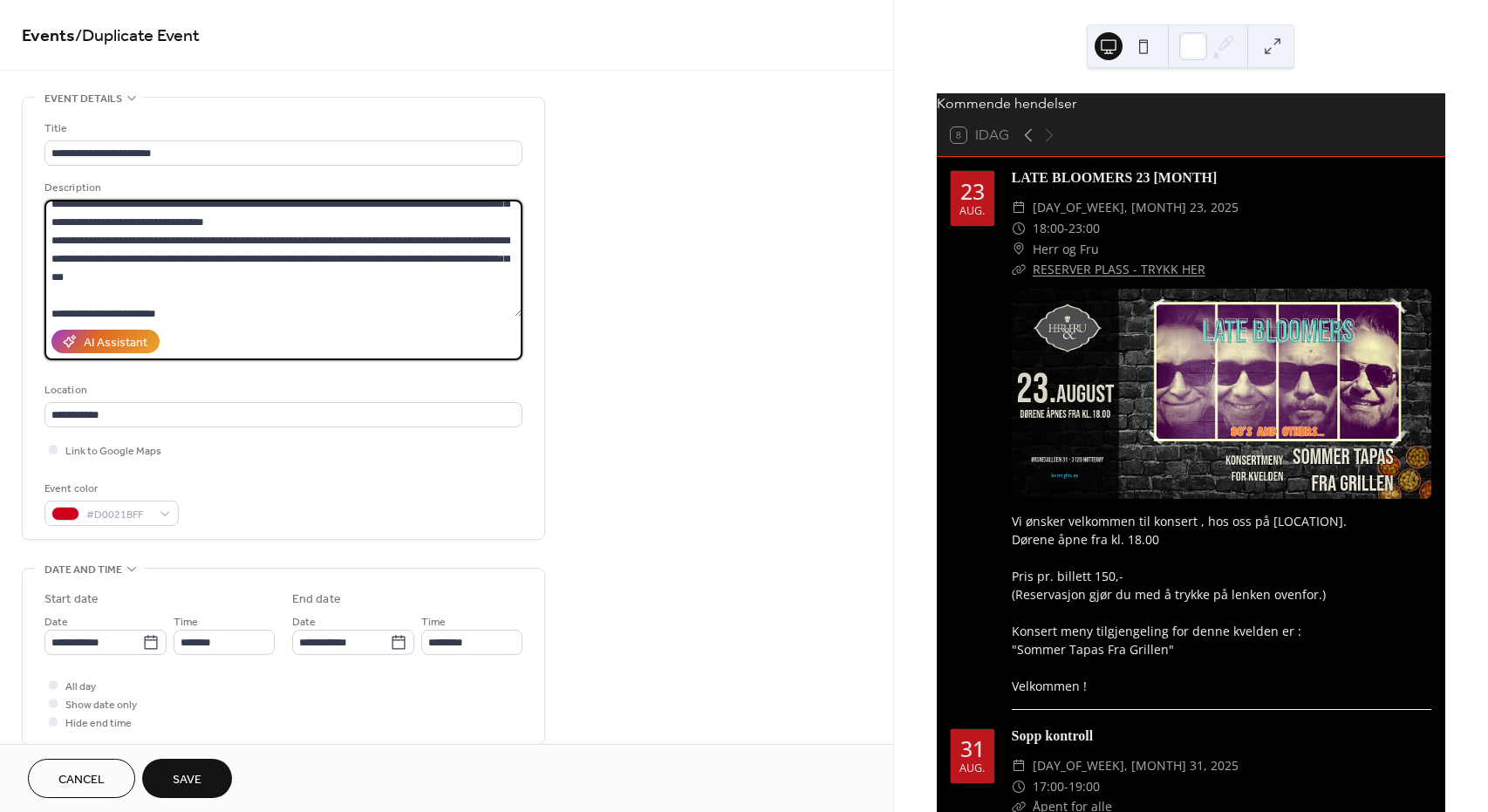 scroll, scrollTop: 174, scrollLeft: 0, axis: vertical 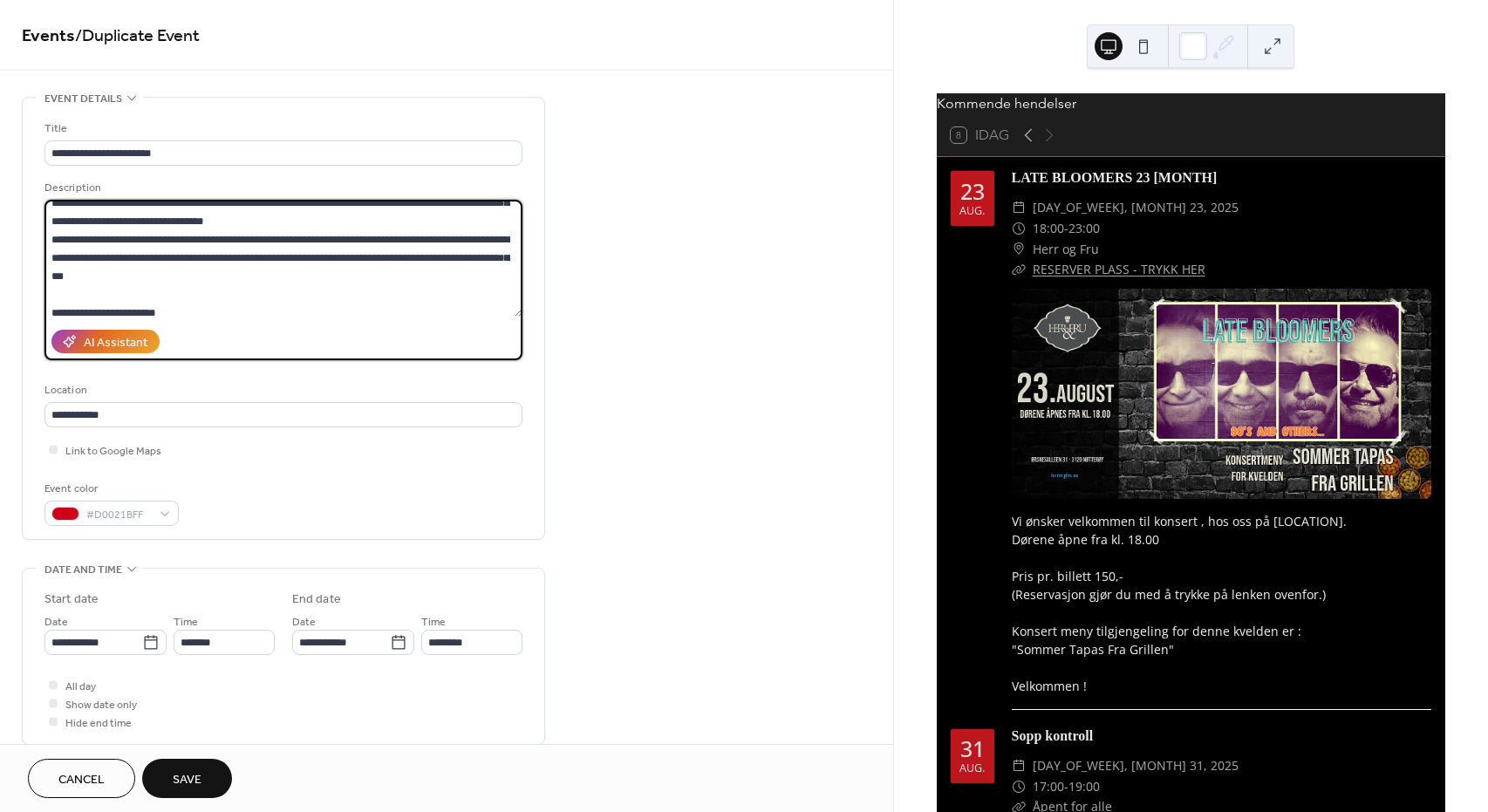 click at bounding box center [283, 258] 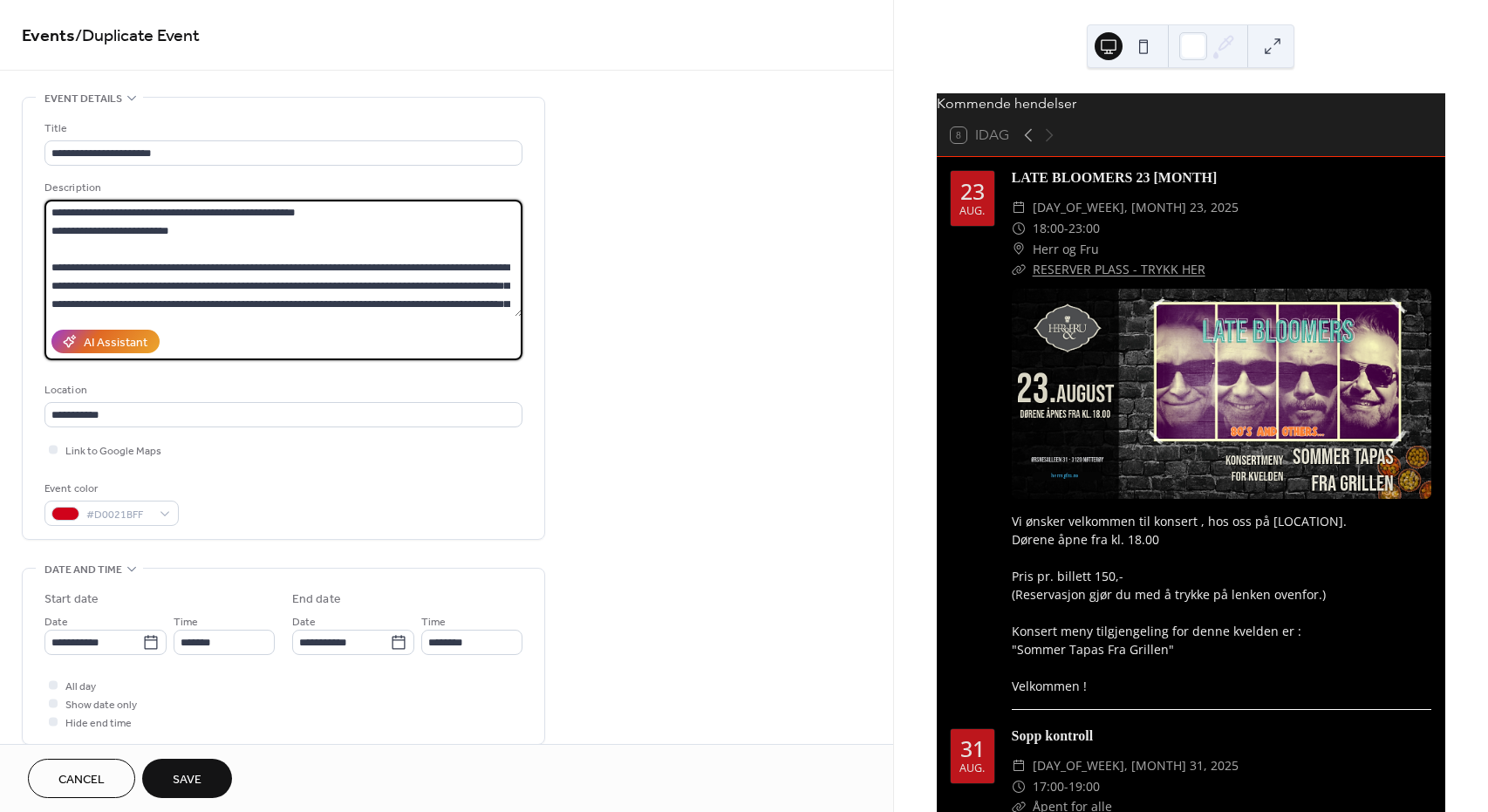 scroll, scrollTop: 0, scrollLeft: 0, axis: both 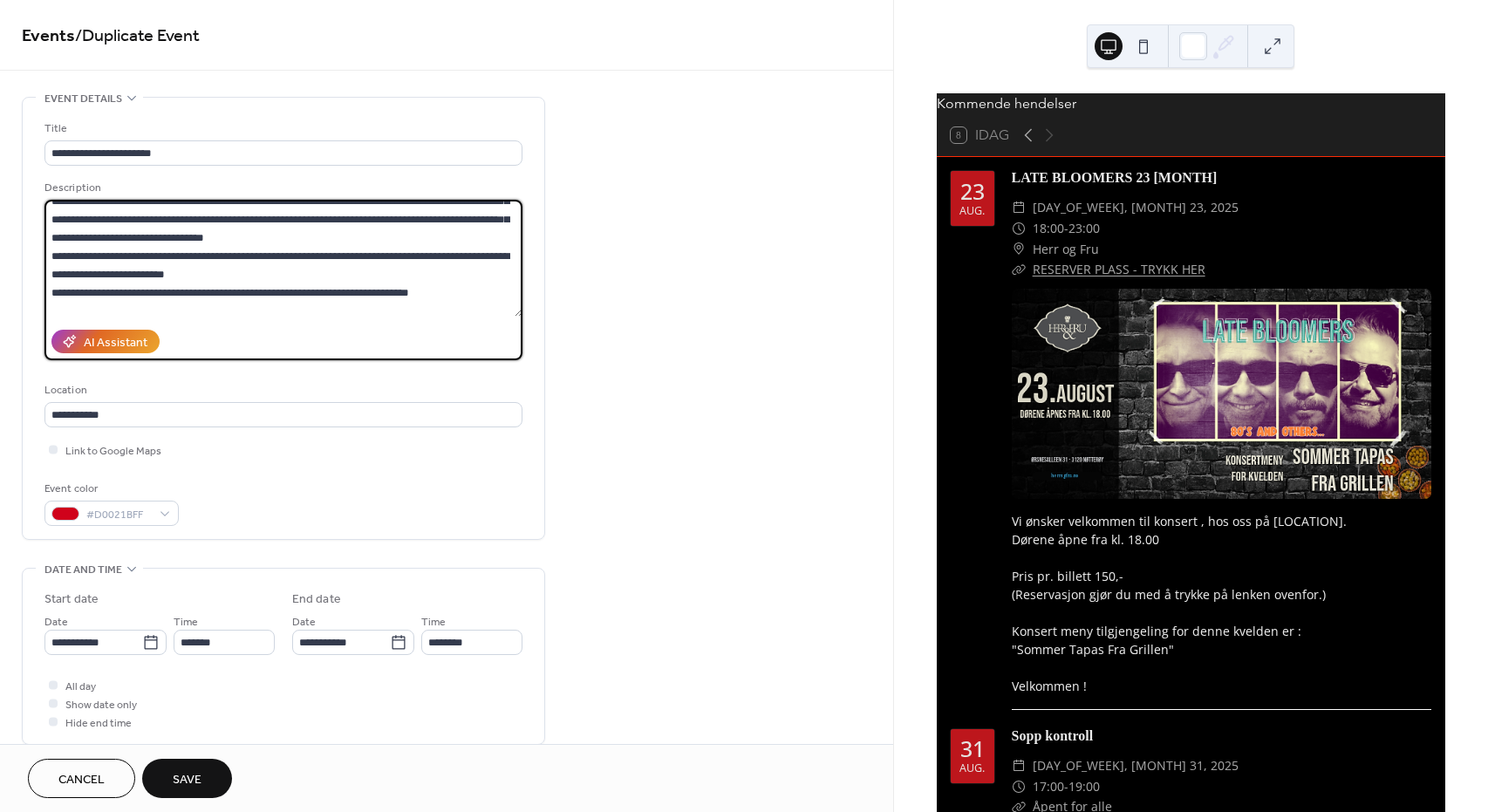 drag, startPoint x: 50, startPoint y: 263, endPoint x: 429, endPoint y: 292, distance: 380.10788 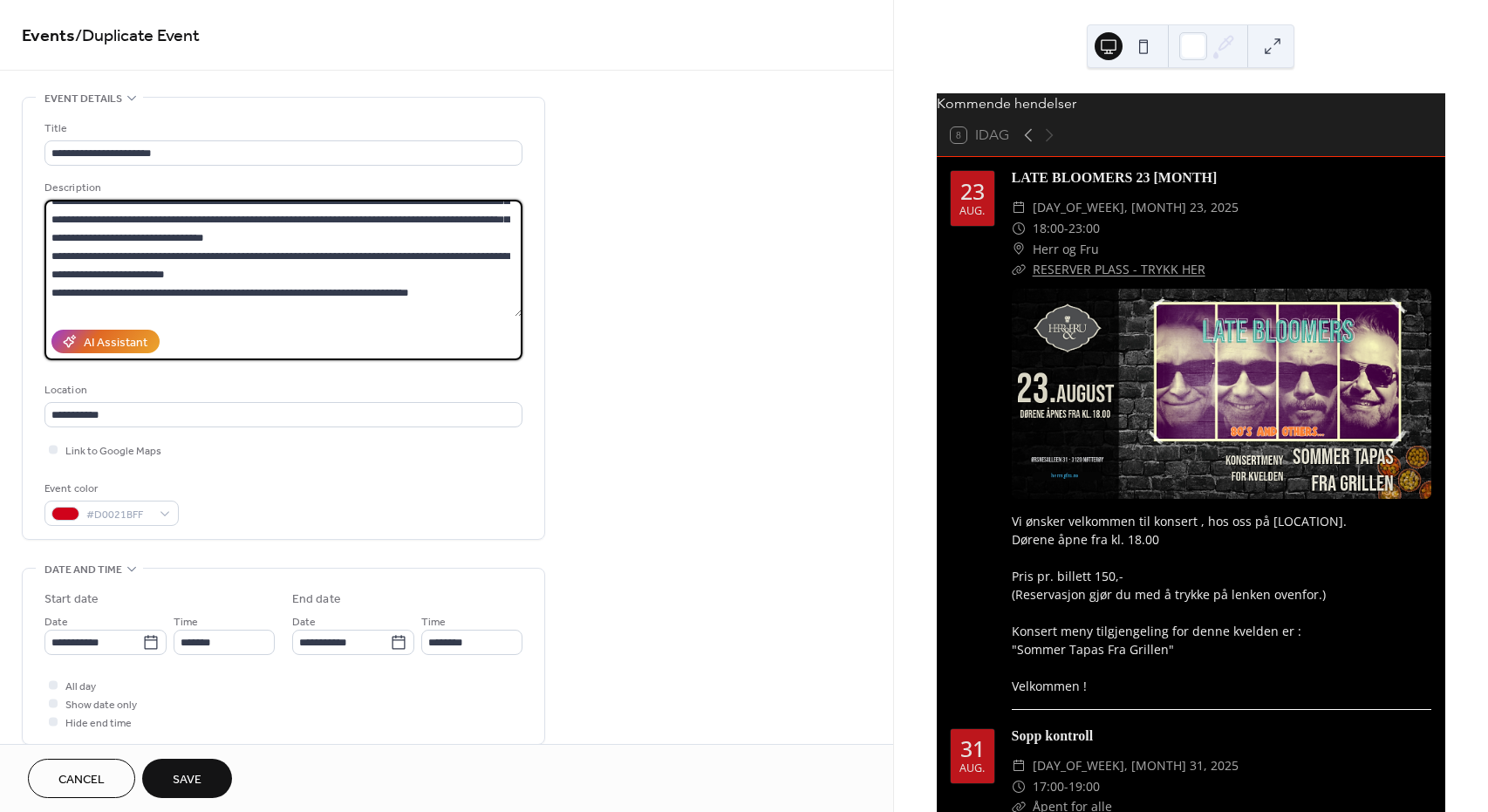 click at bounding box center [283, 258] 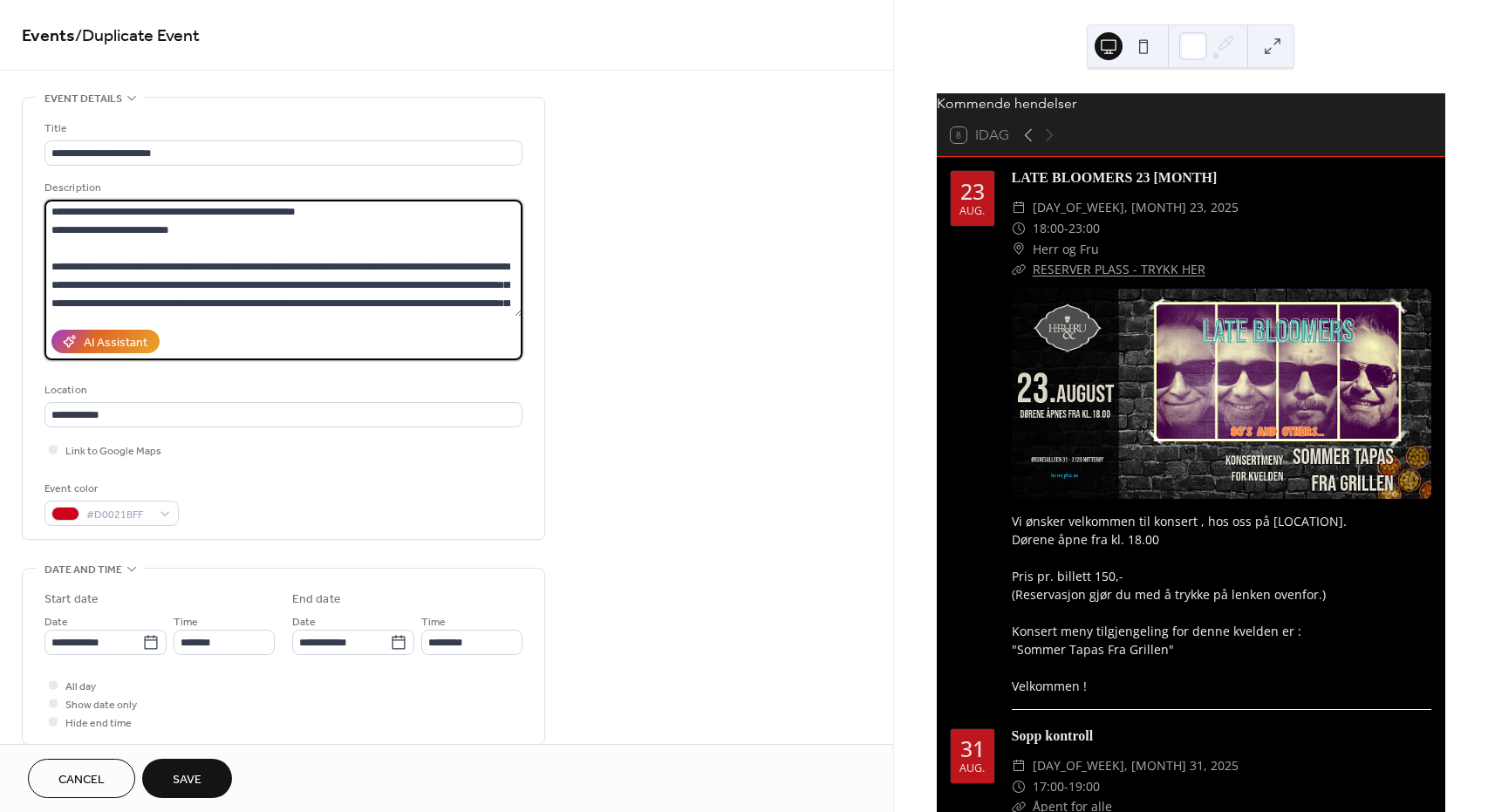 scroll, scrollTop: 0, scrollLeft: 0, axis: both 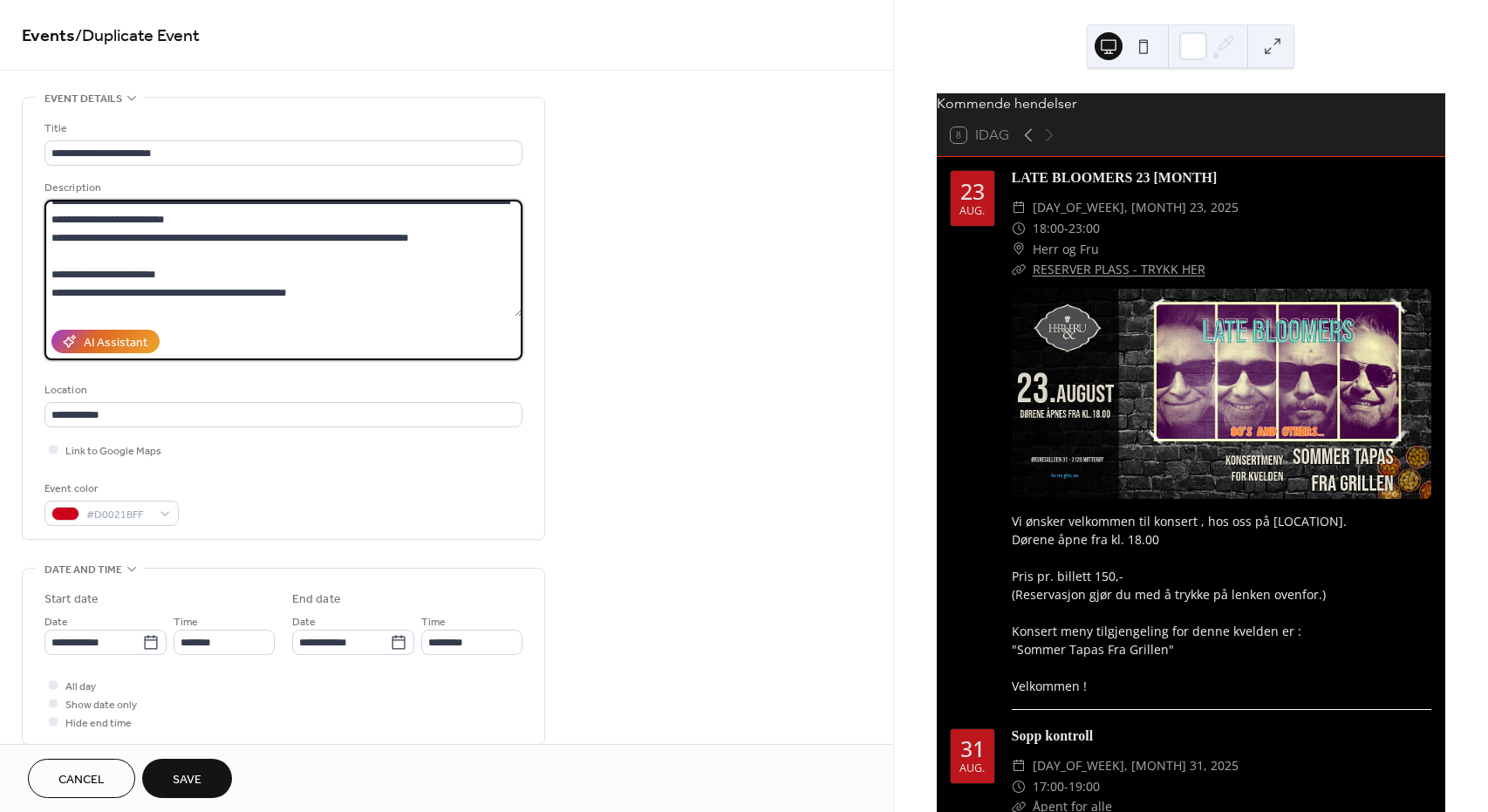 drag, startPoint x: 51, startPoint y: 265, endPoint x: 376, endPoint y: 255, distance: 325.154 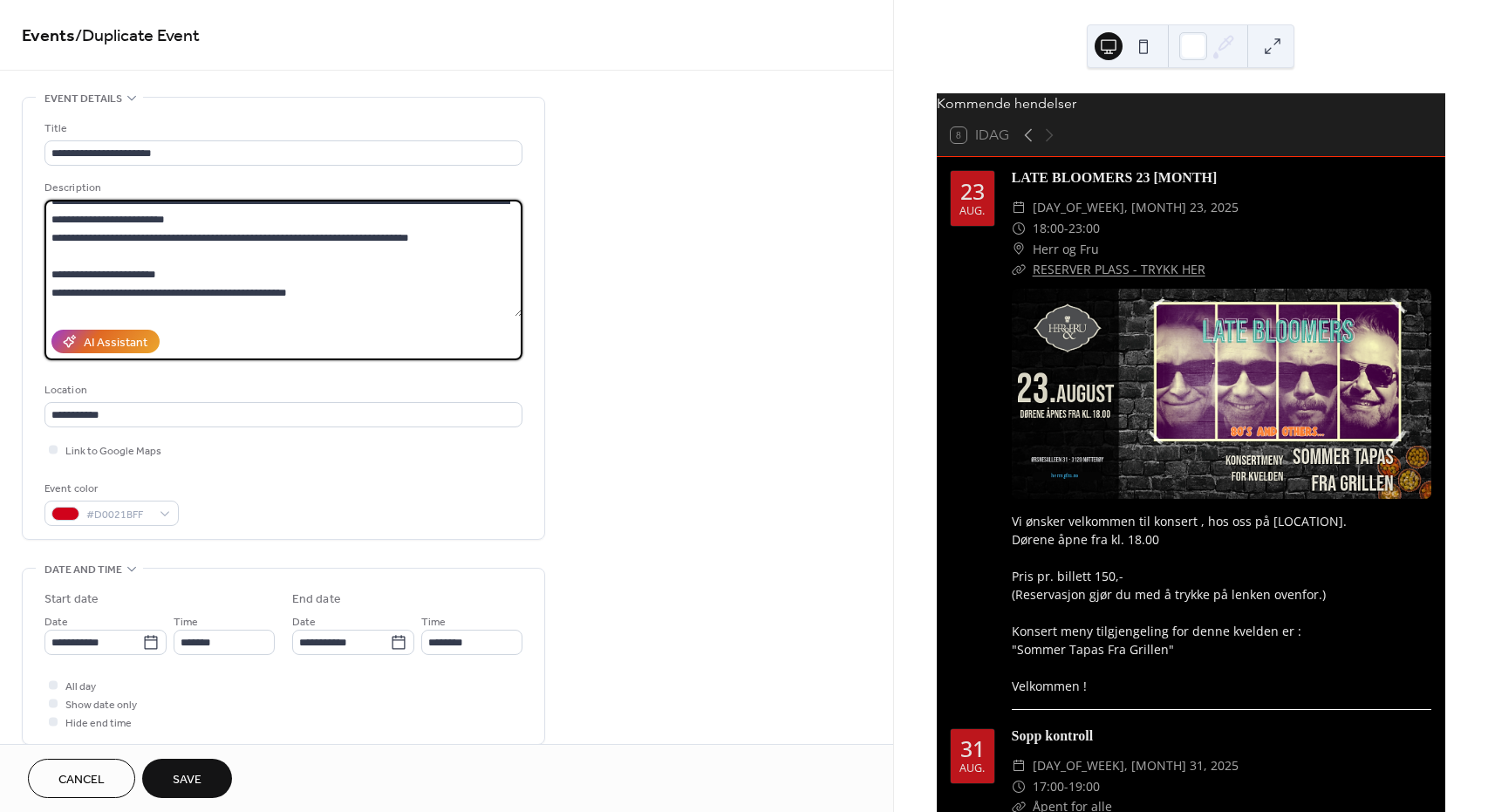 click at bounding box center [283, 258] 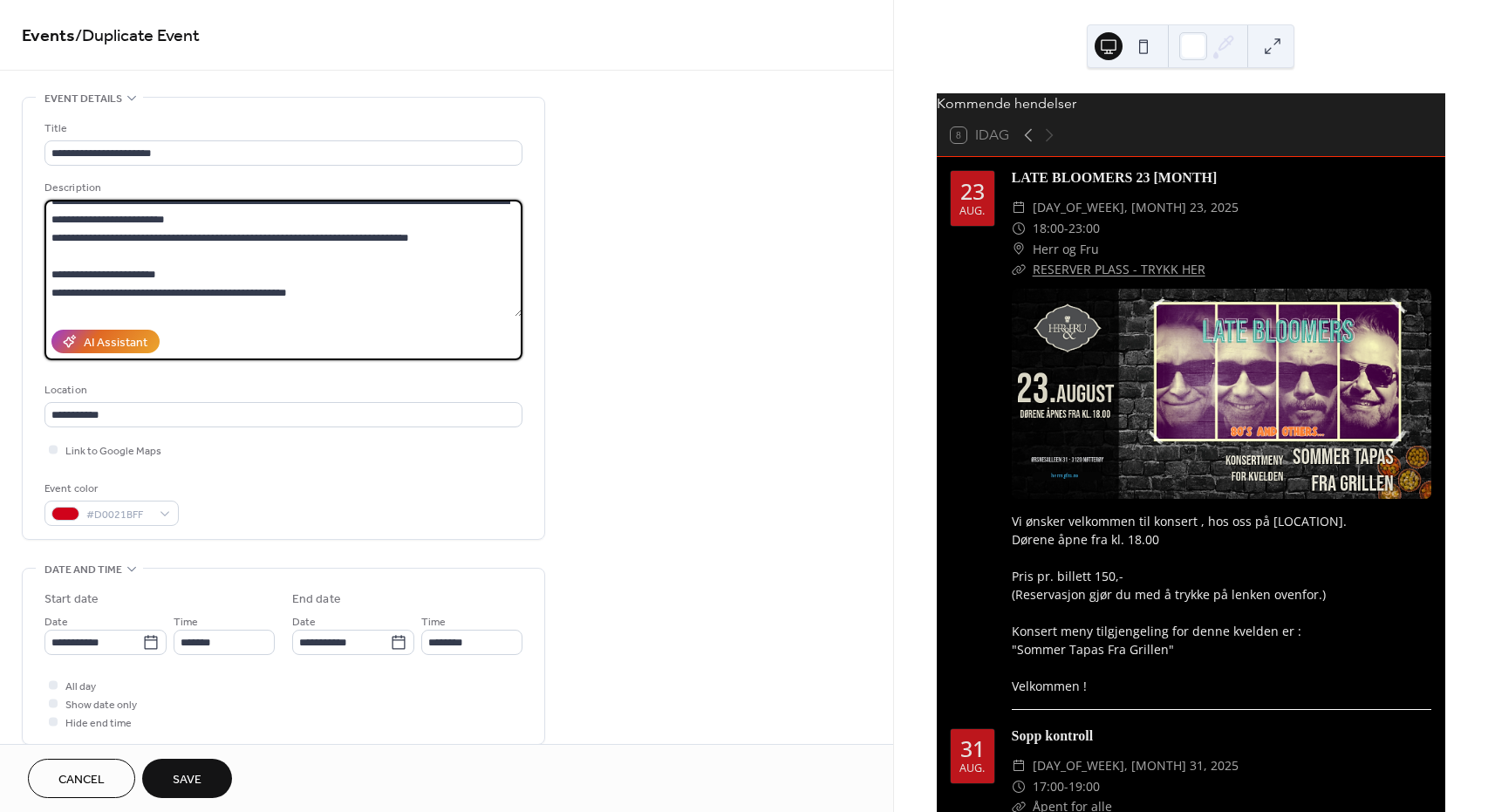 scroll, scrollTop: 213, scrollLeft: 0, axis: vertical 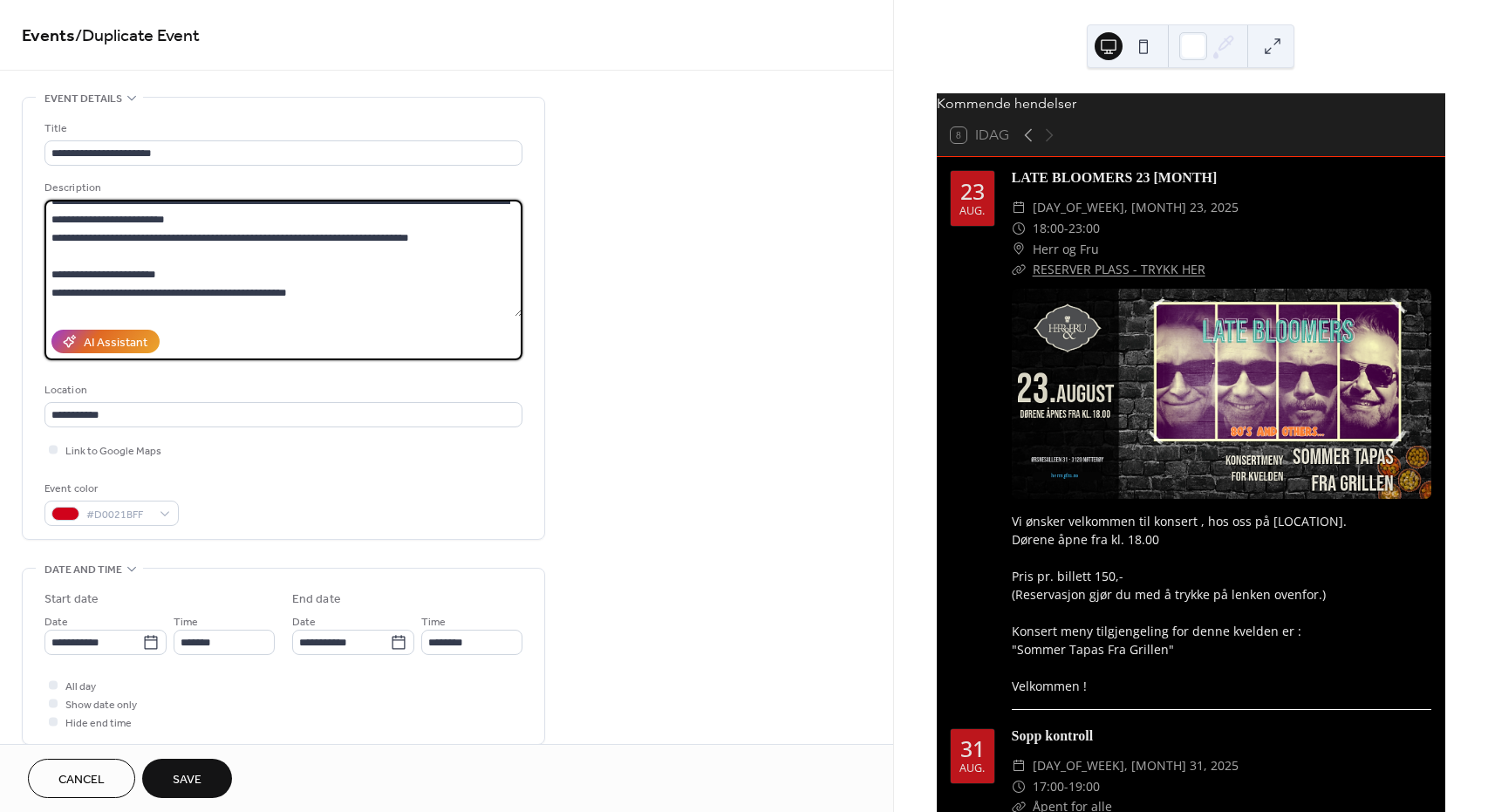 click at bounding box center (283, 258) 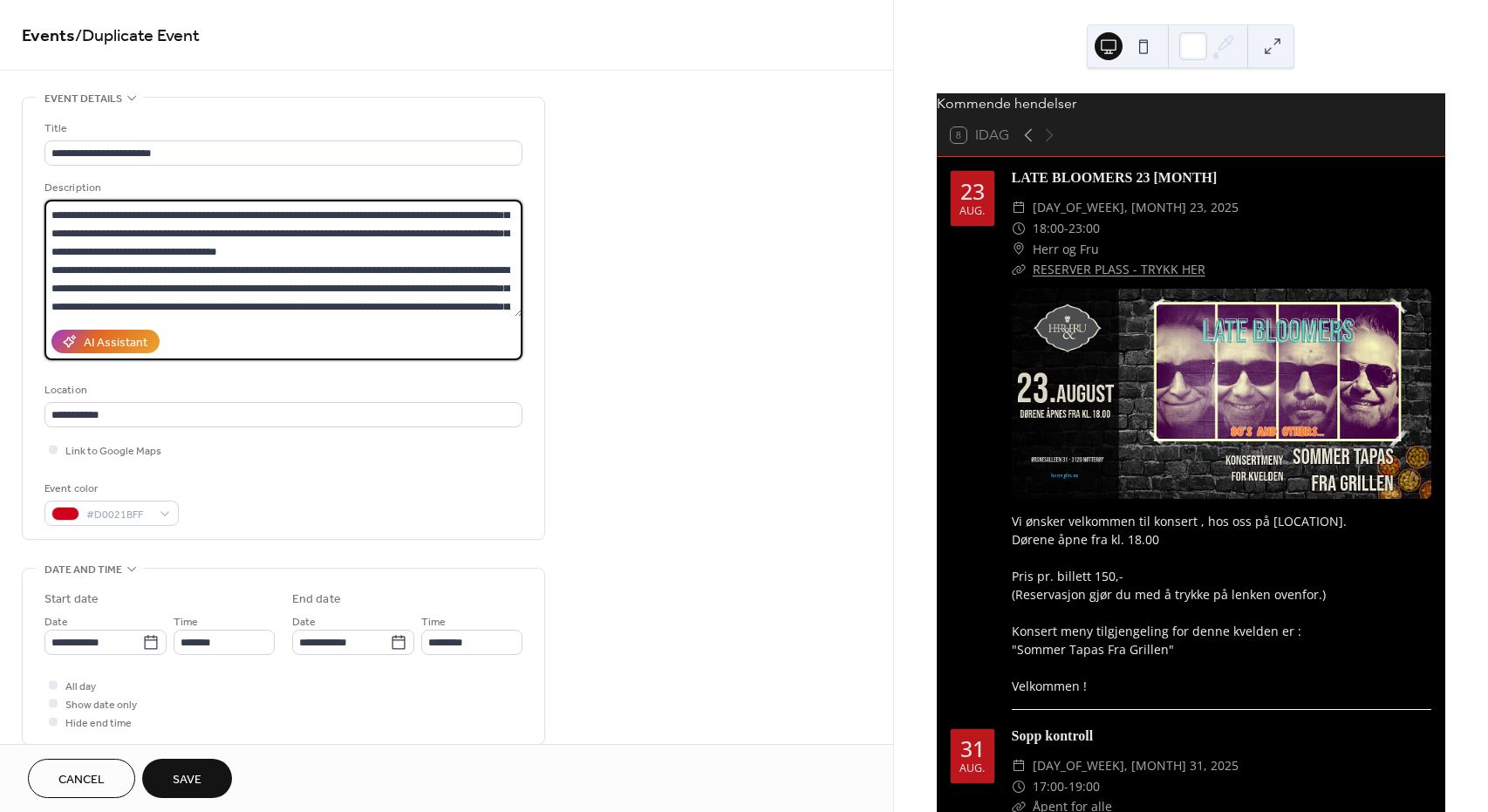 scroll, scrollTop: 0, scrollLeft: 0, axis: both 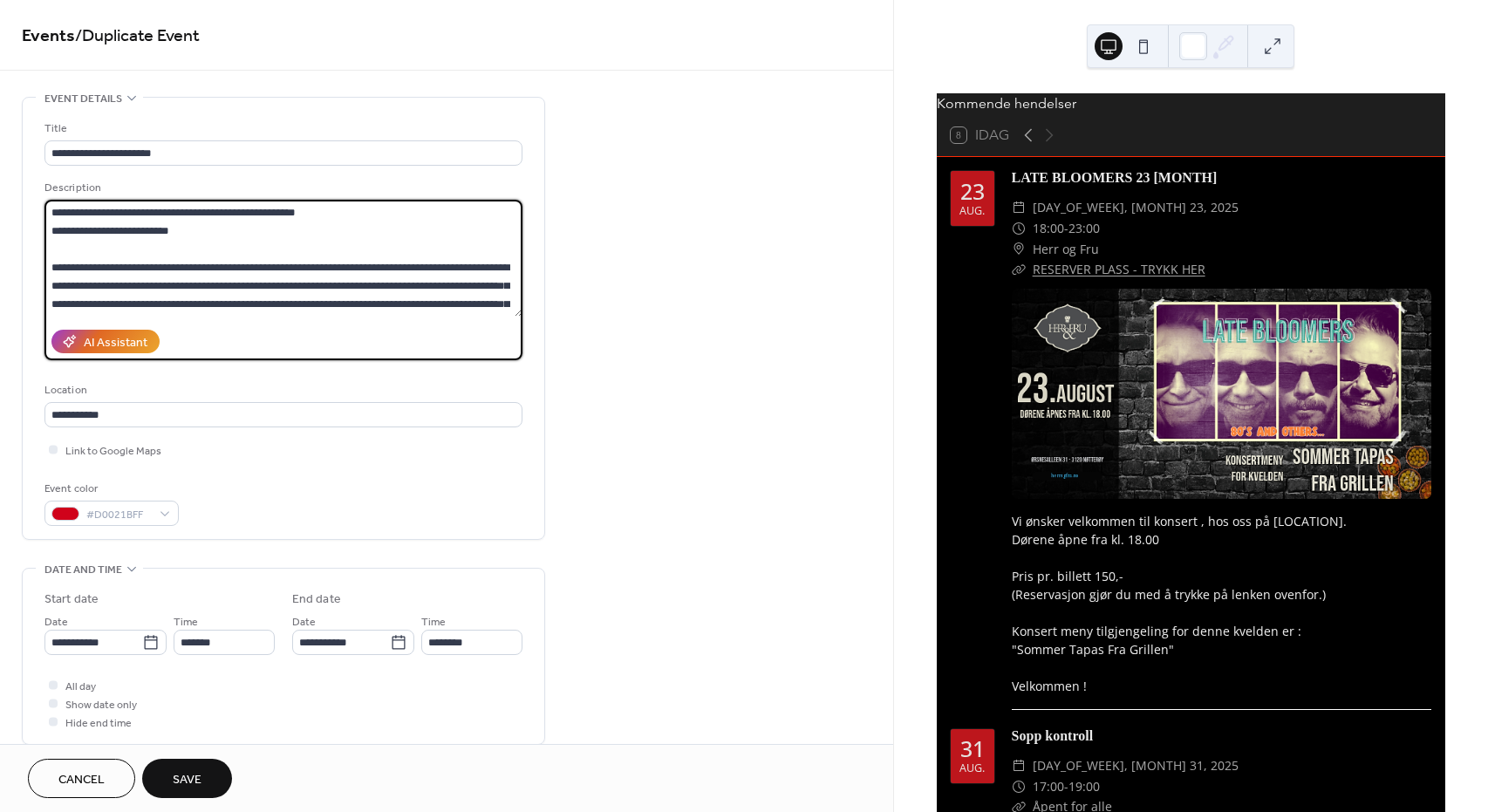drag, startPoint x: 430, startPoint y: 238, endPoint x: 44, endPoint y: 260, distance: 386.62643 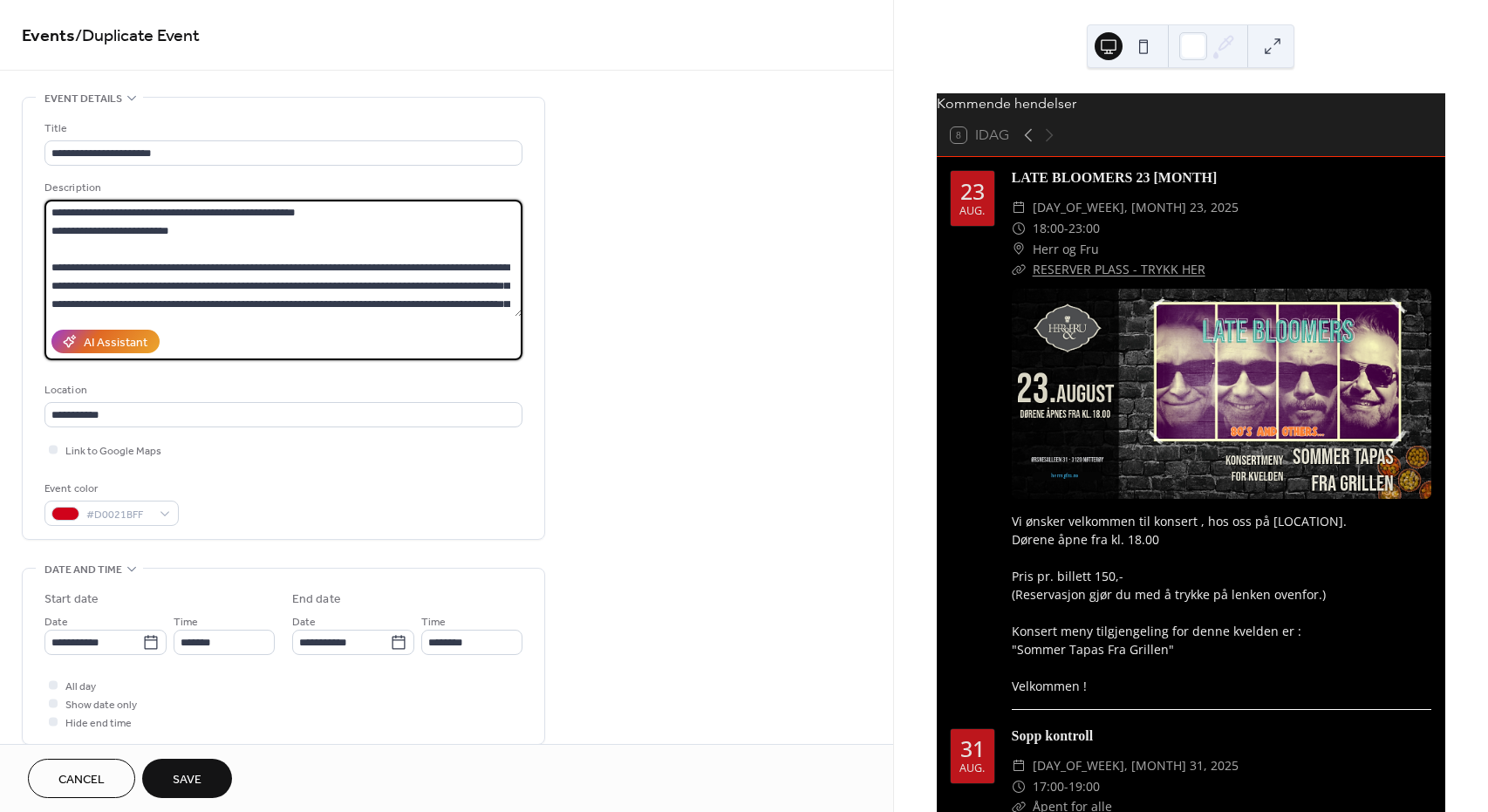 click at bounding box center (283, 258) 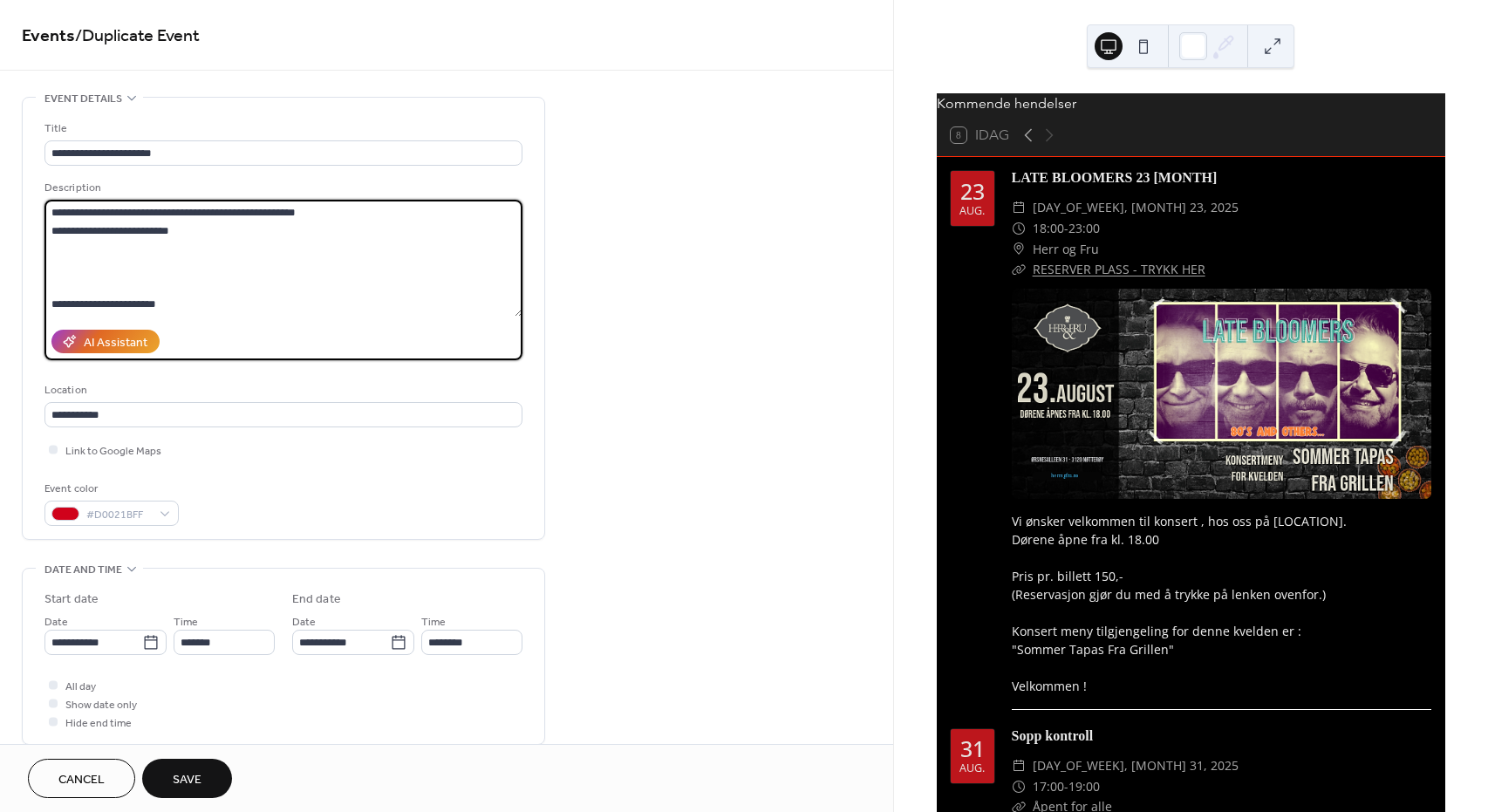 click on "**********" at bounding box center [283, 258] 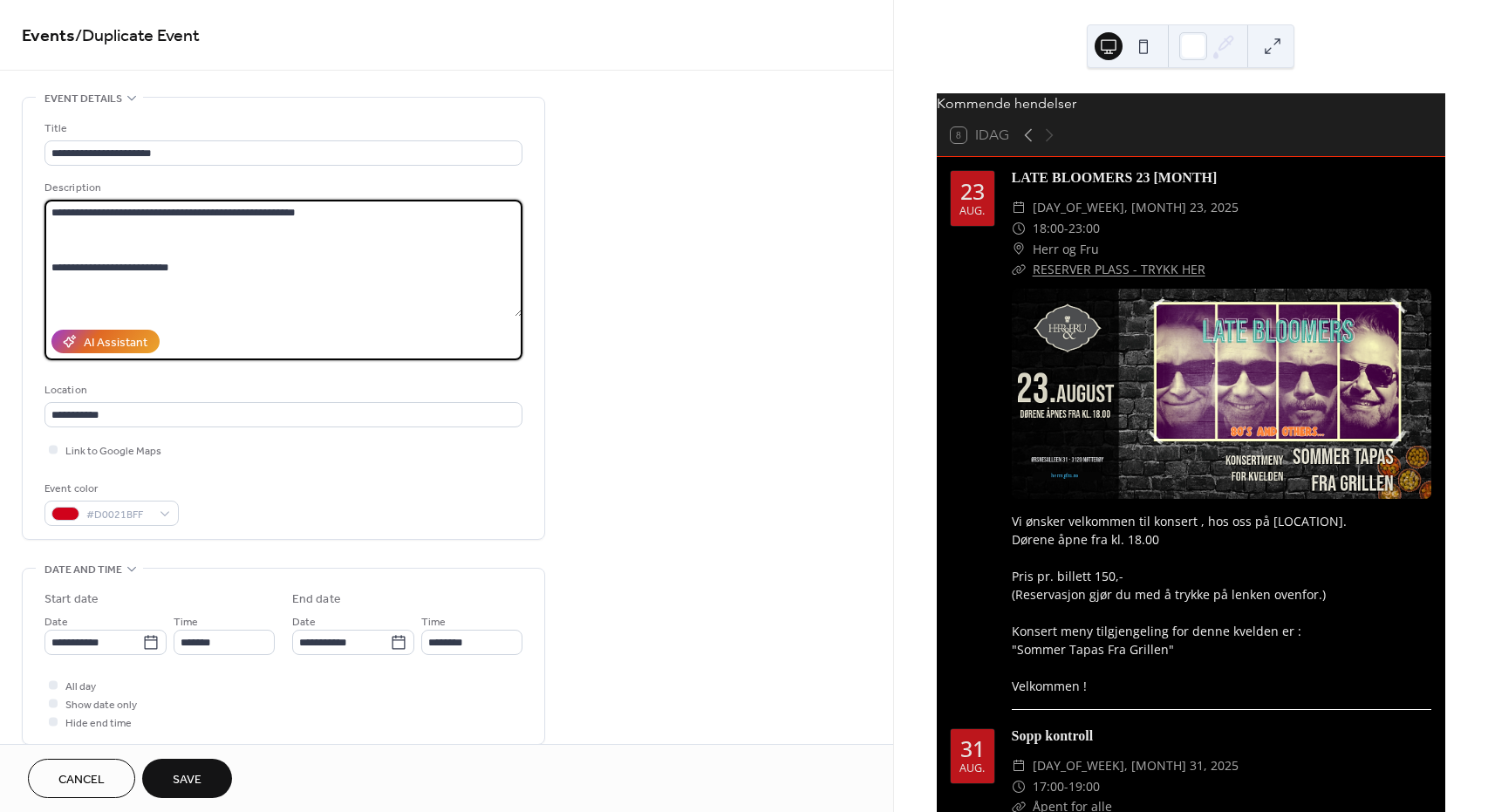 click on "**********" at bounding box center [283, 258] 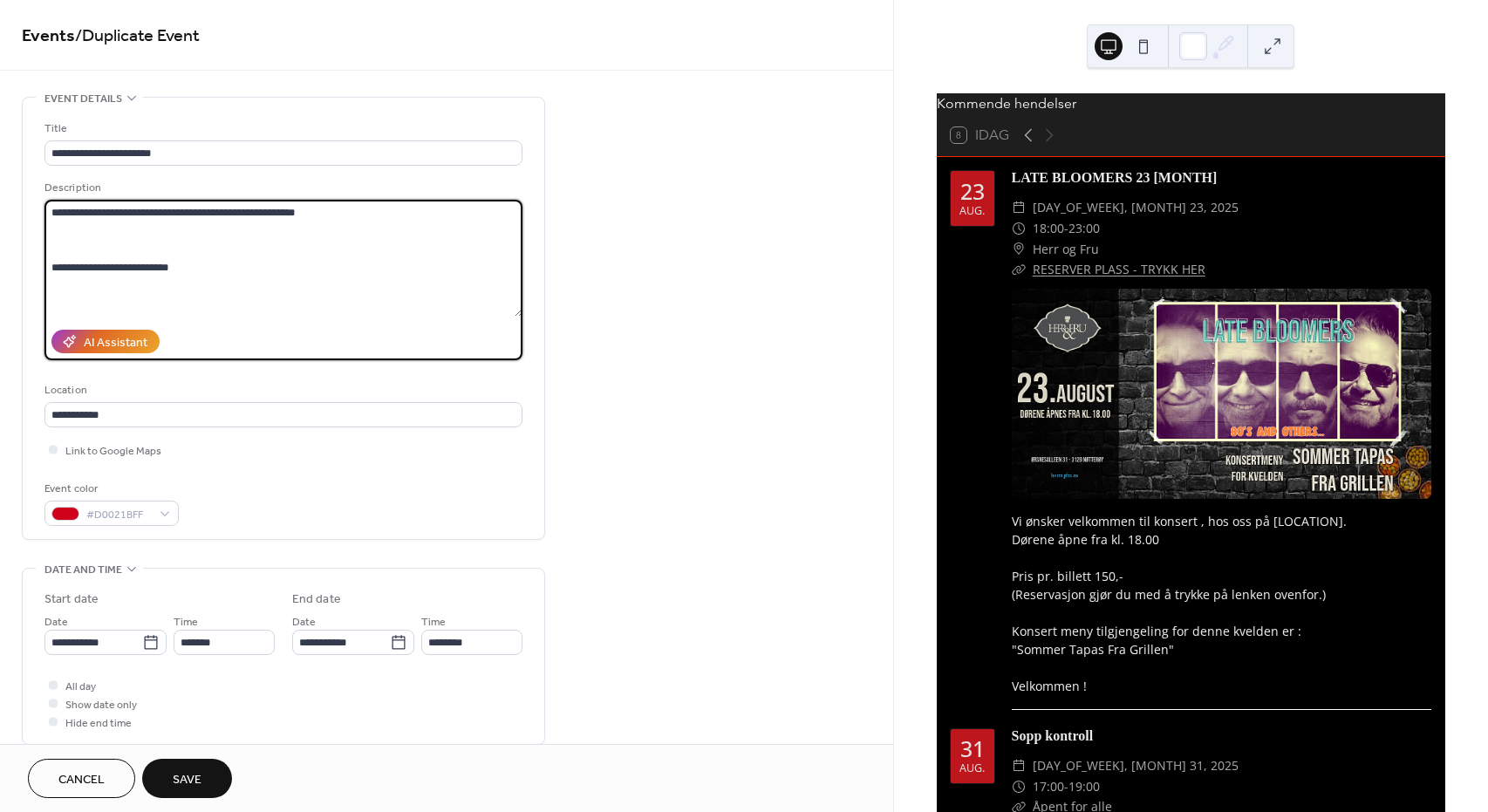 paste on "**********" 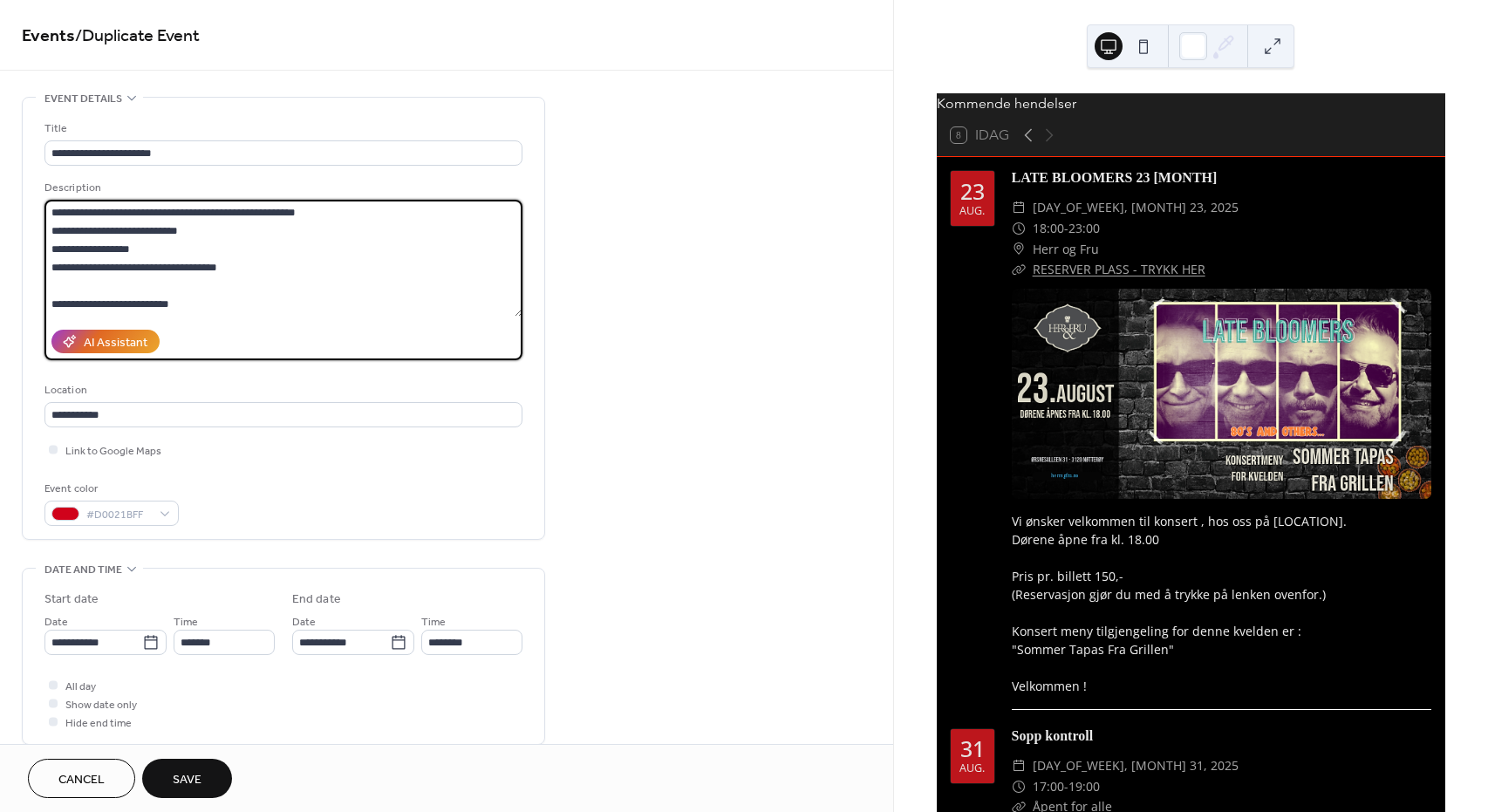 click on "**********" at bounding box center [283, 258] 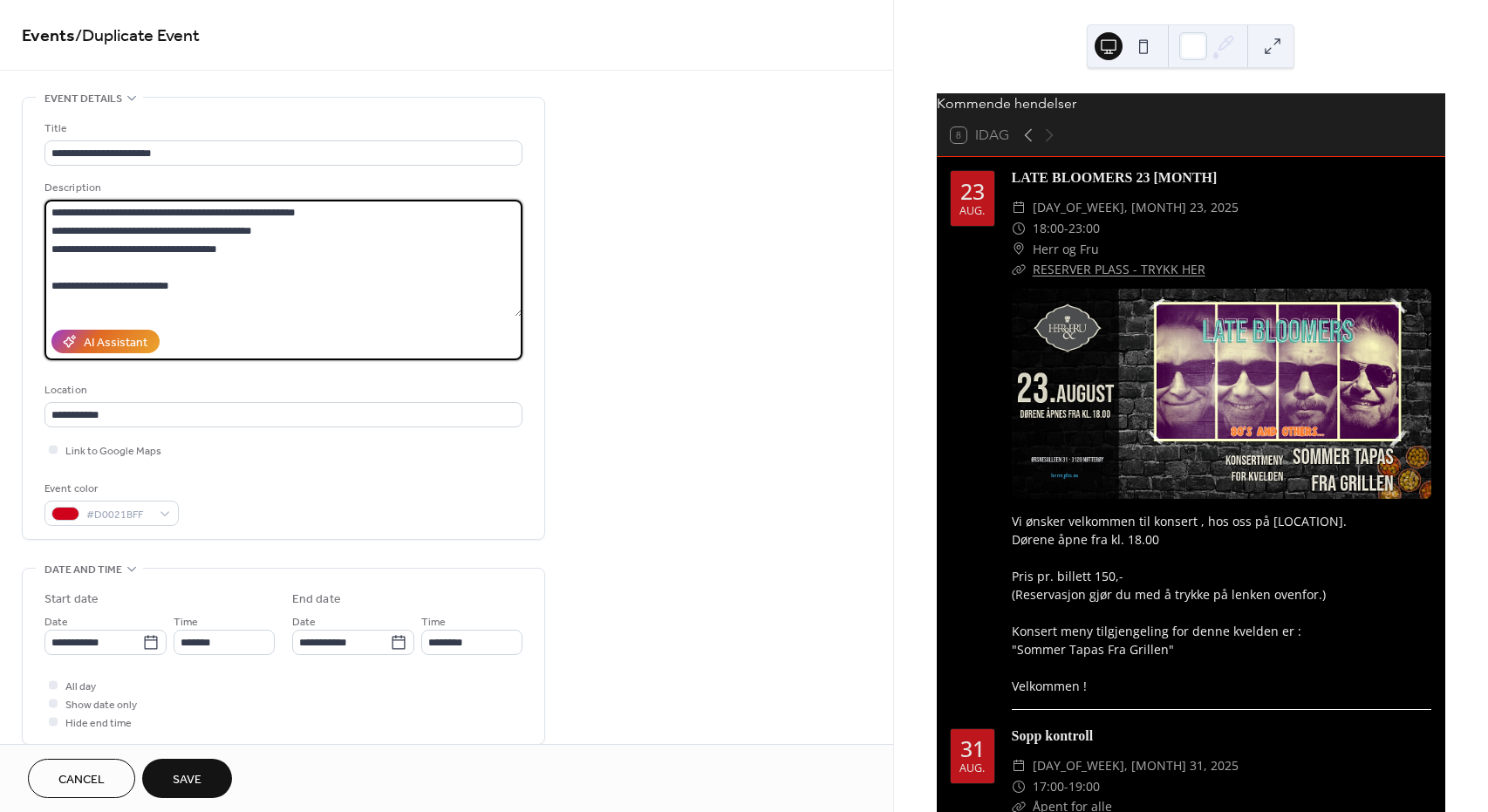 drag, startPoint x: 222, startPoint y: 247, endPoint x: 51, endPoint y: 250, distance: 171.0263 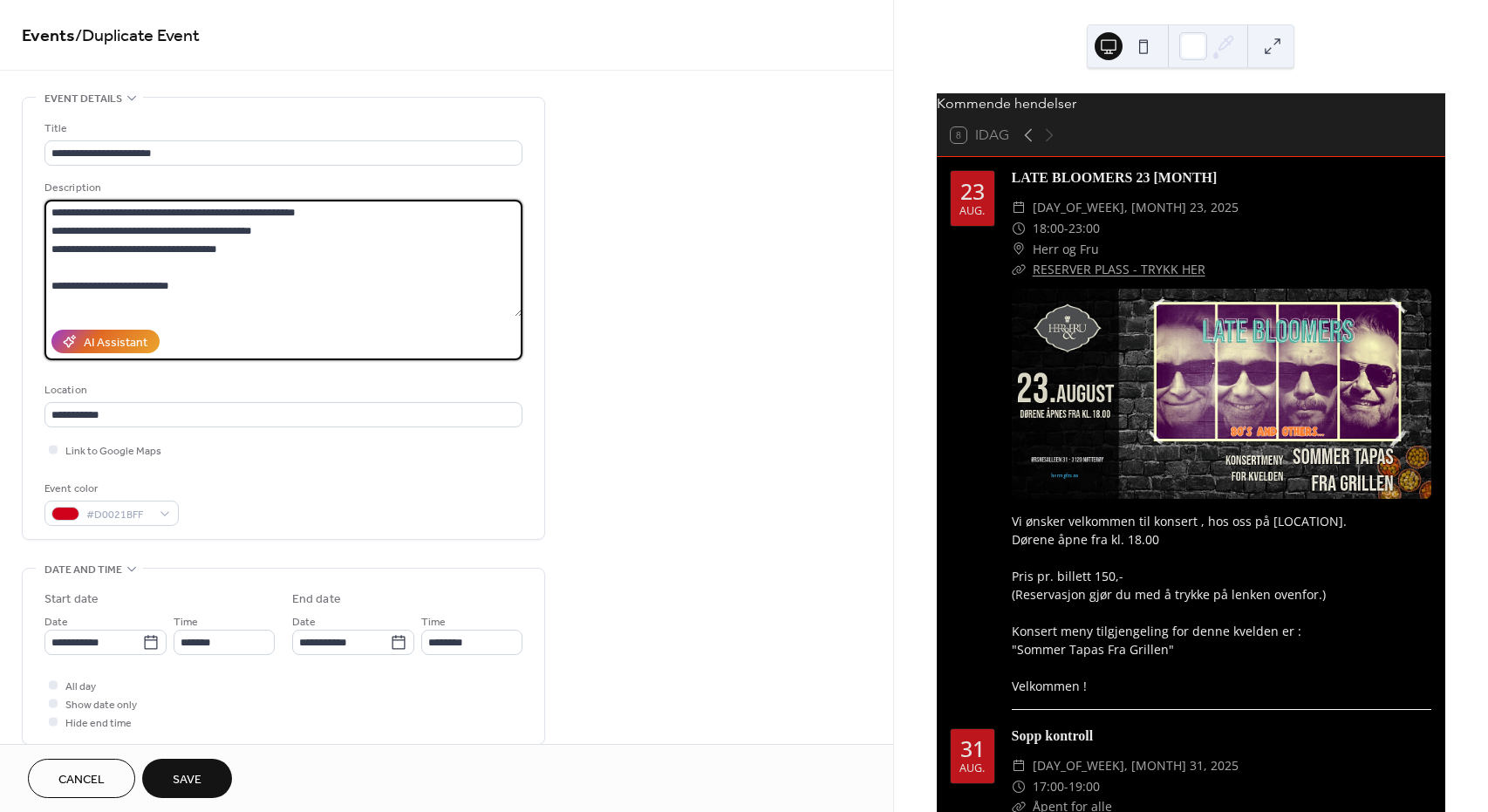 click on "**********" at bounding box center (283, 258) 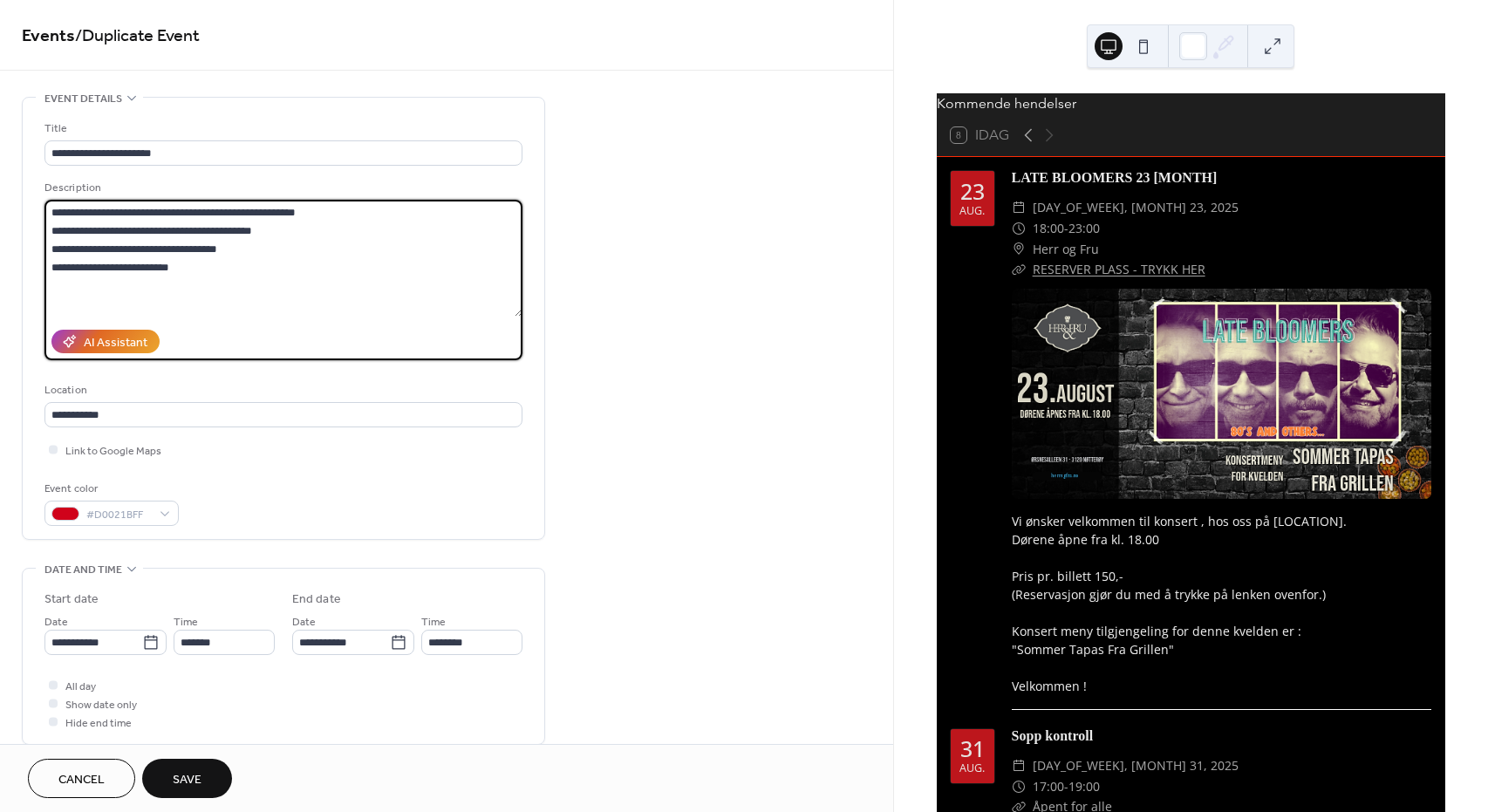 click on "**********" at bounding box center (283, 258) 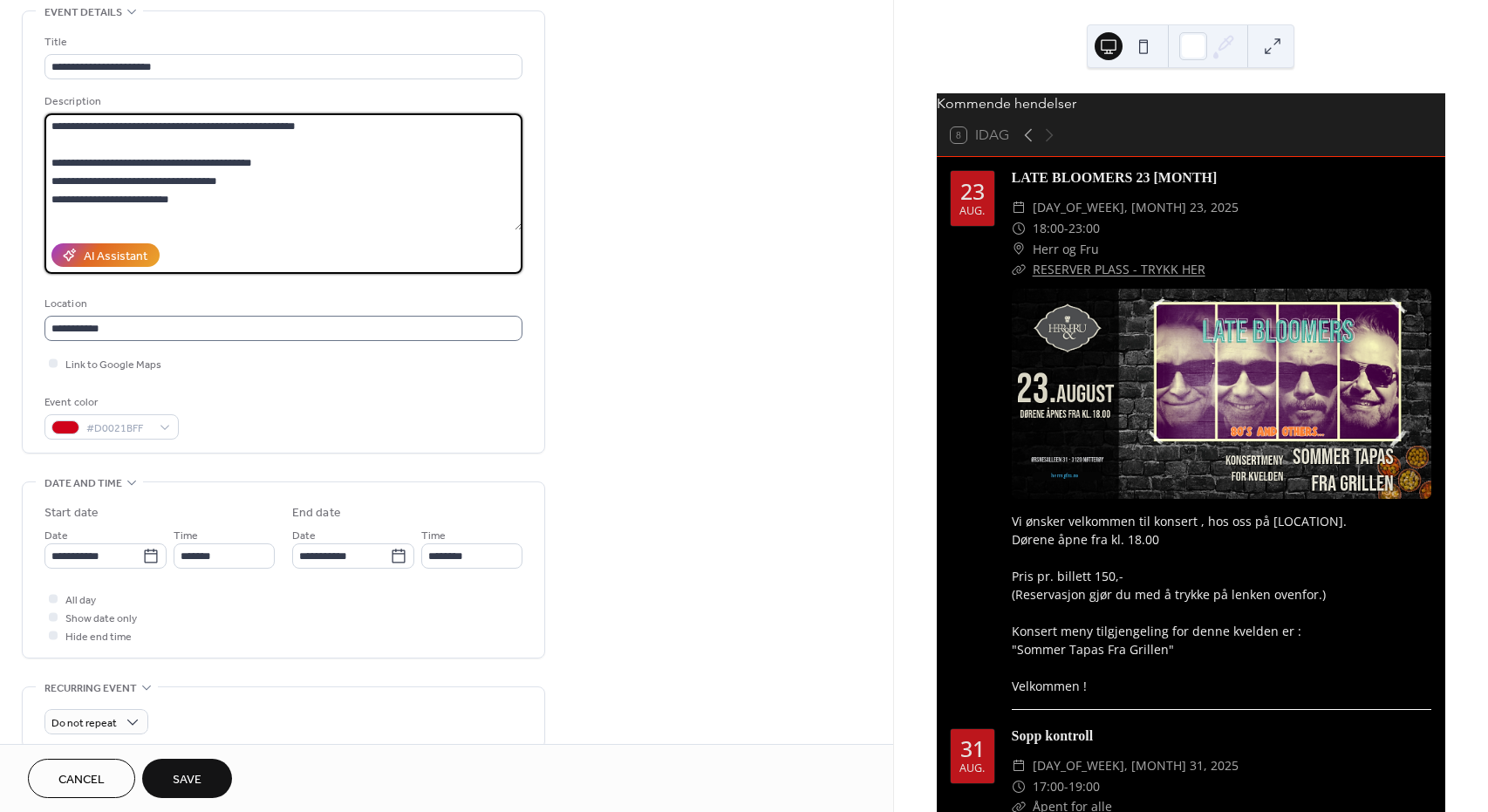 scroll, scrollTop: 87, scrollLeft: 0, axis: vertical 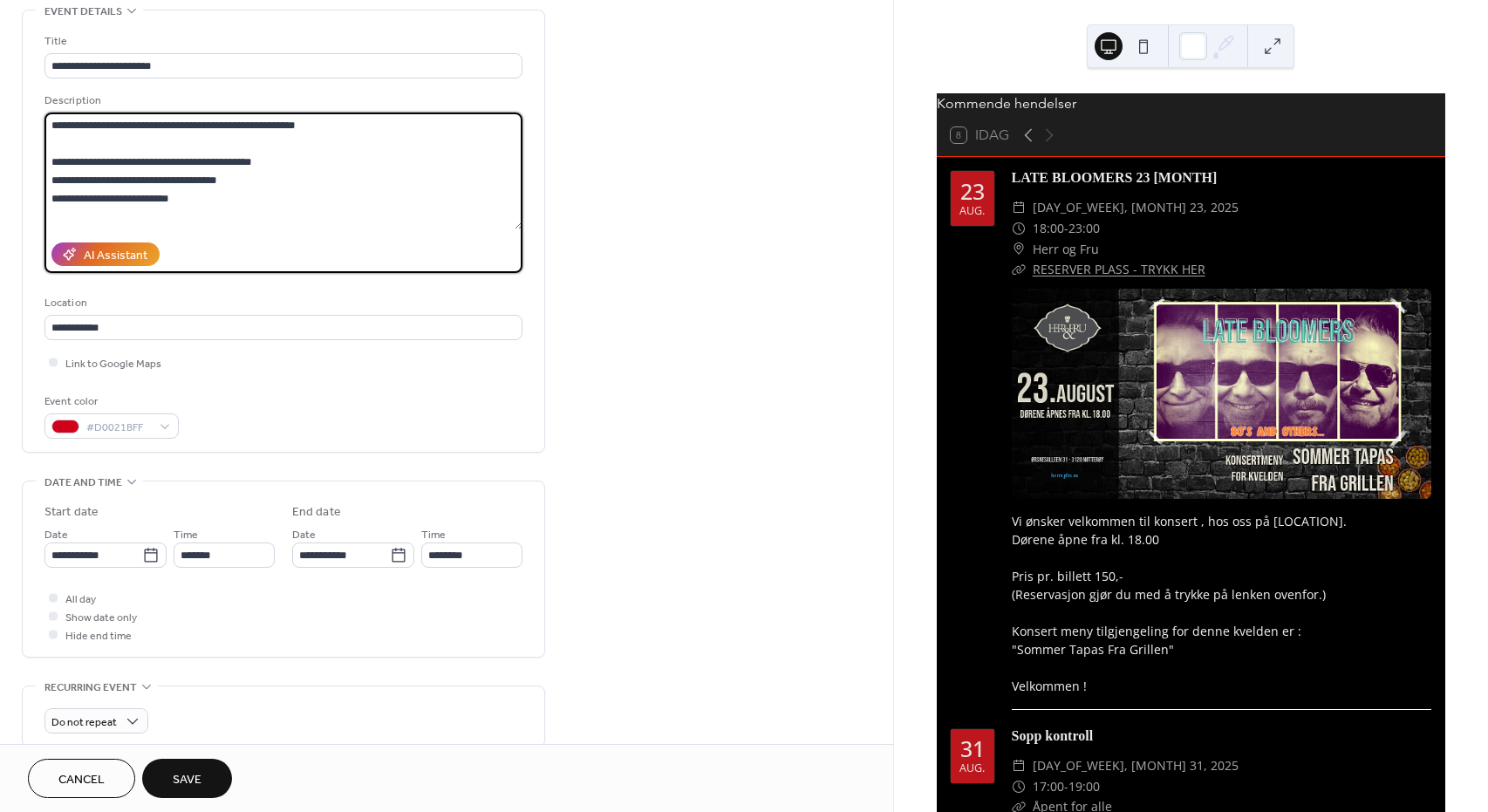 click on "**********" at bounding box center [283, 171] 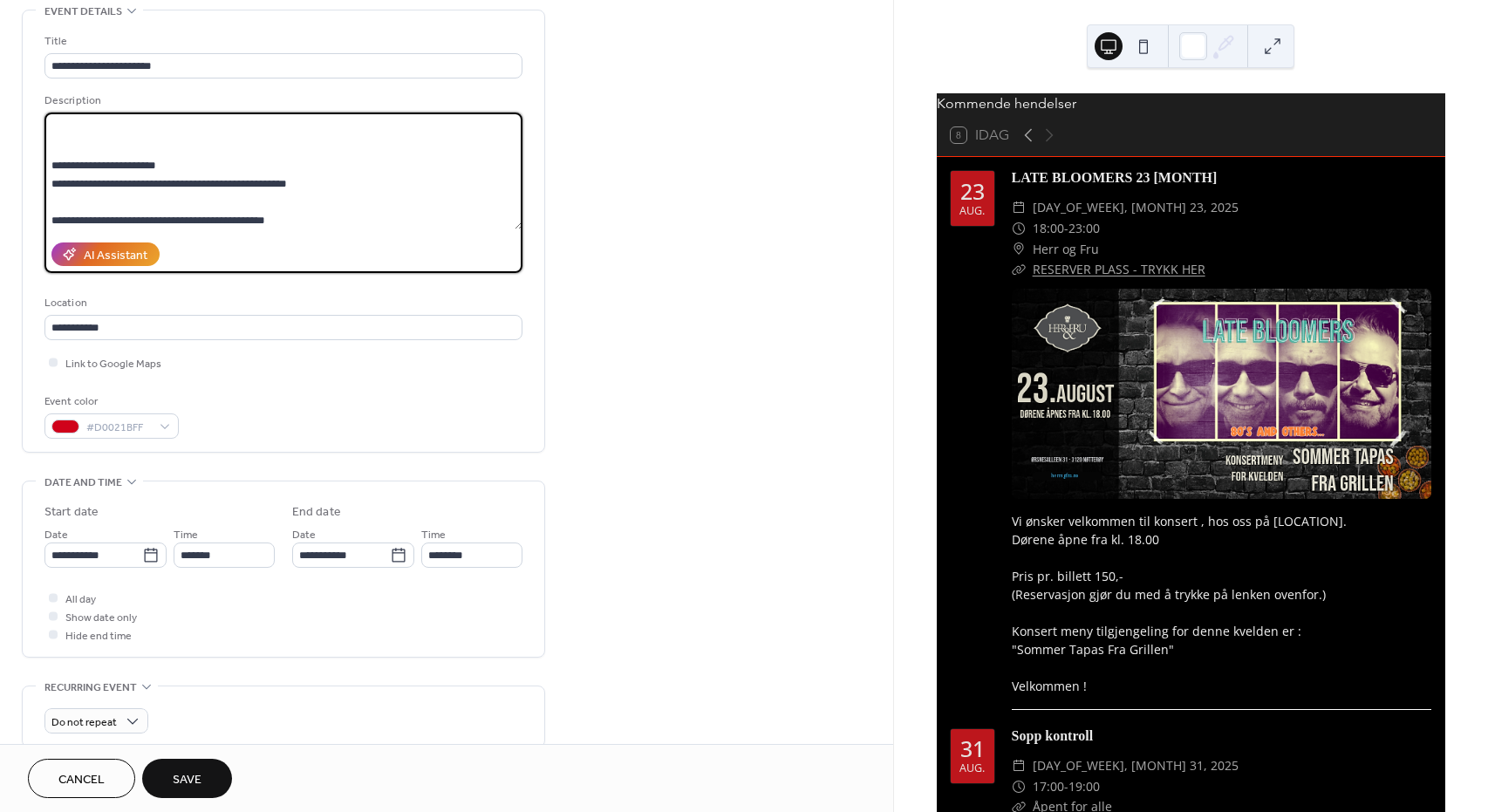 scroll, scrollTop: 165, scrollLeft: 0, axis: vertical 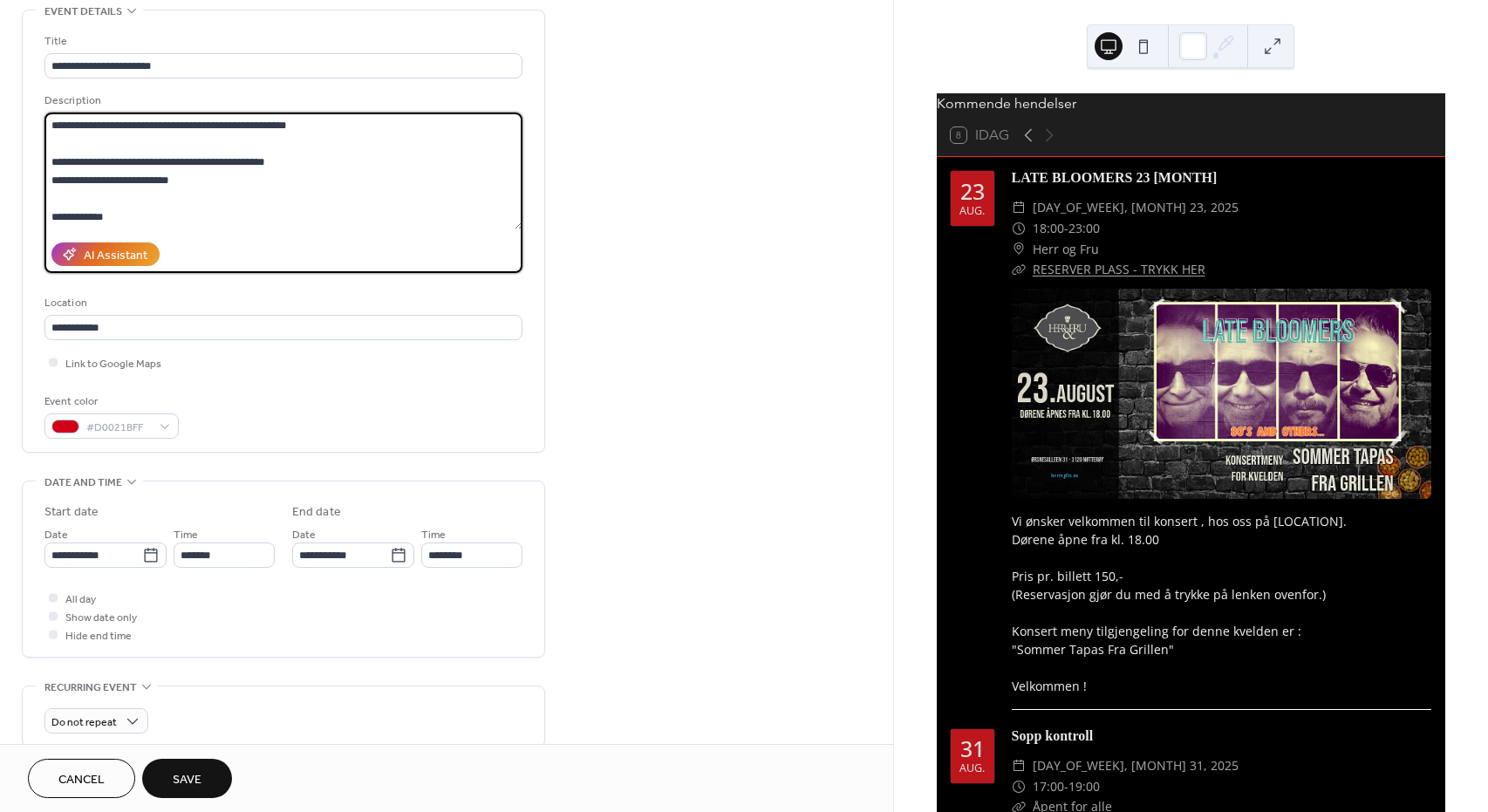 drag, startPoint x: 217, startPoint y: 216, endPoint x: 223, endPoint y: 237, distance: 22 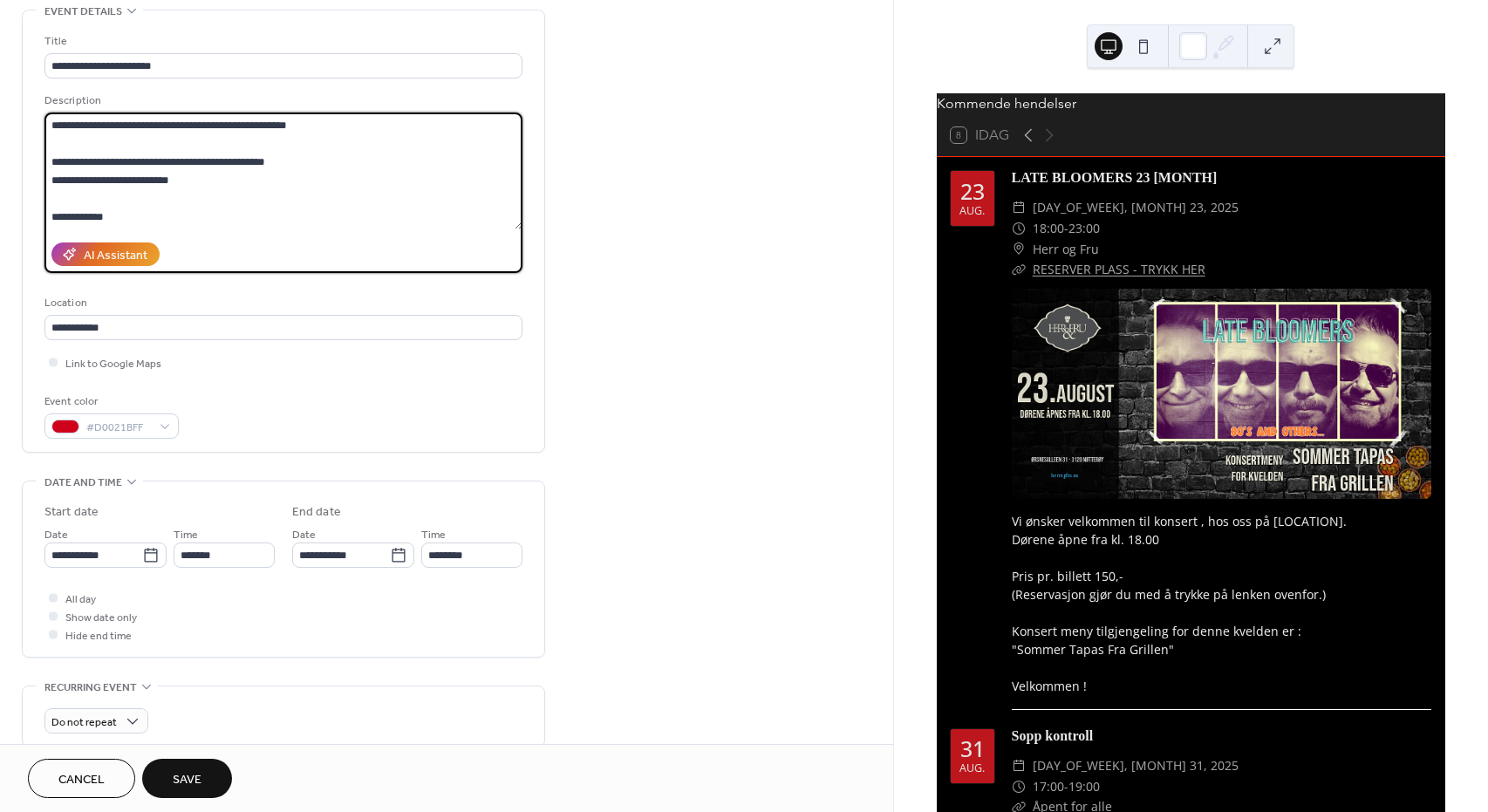 drag, startPoint x: 178, startPoint y: 183, endPoint x: 44, endPoint y: 160, distance: 135.95955 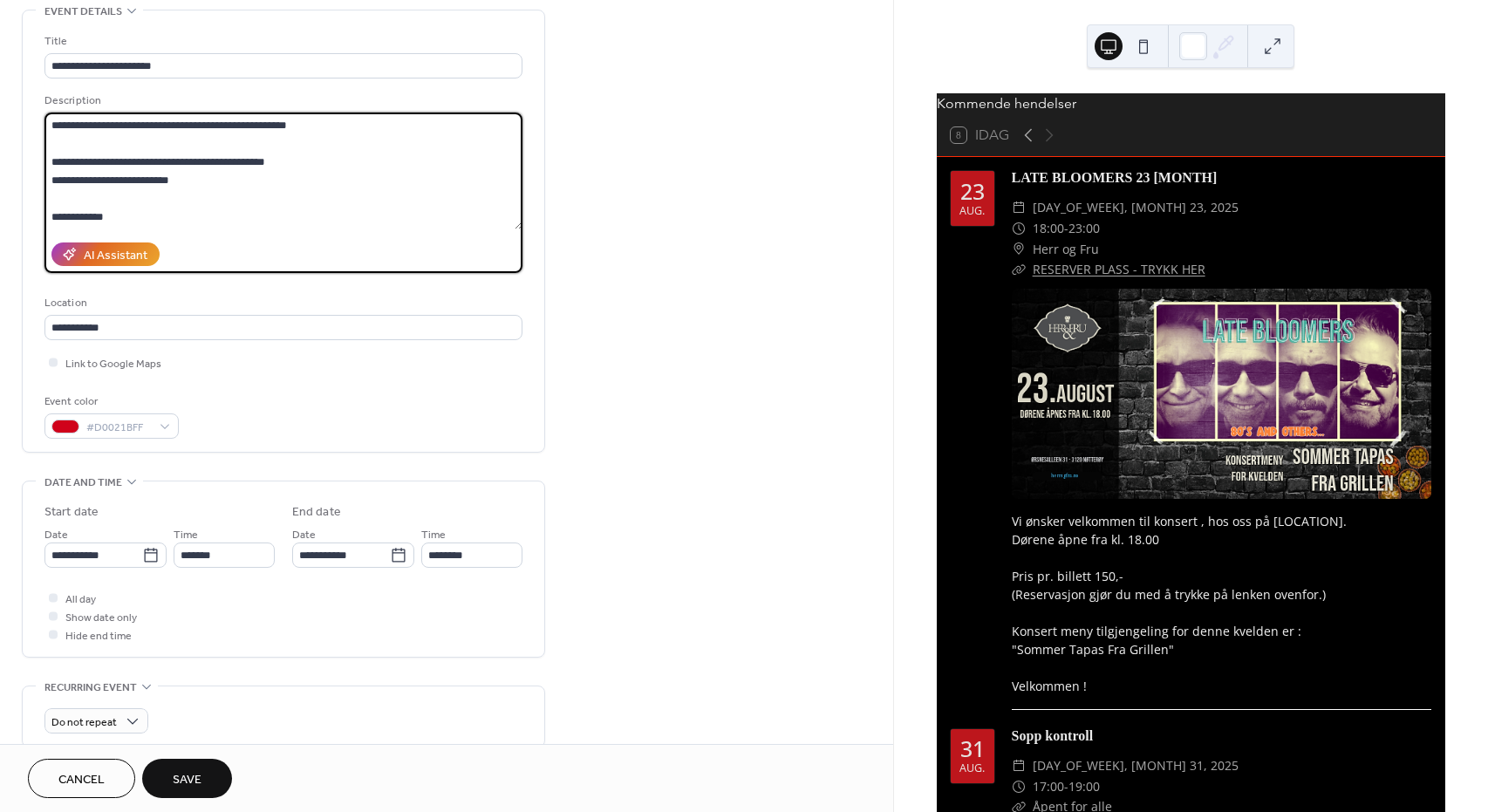 click on "**********" at bounding box center (283, 231) 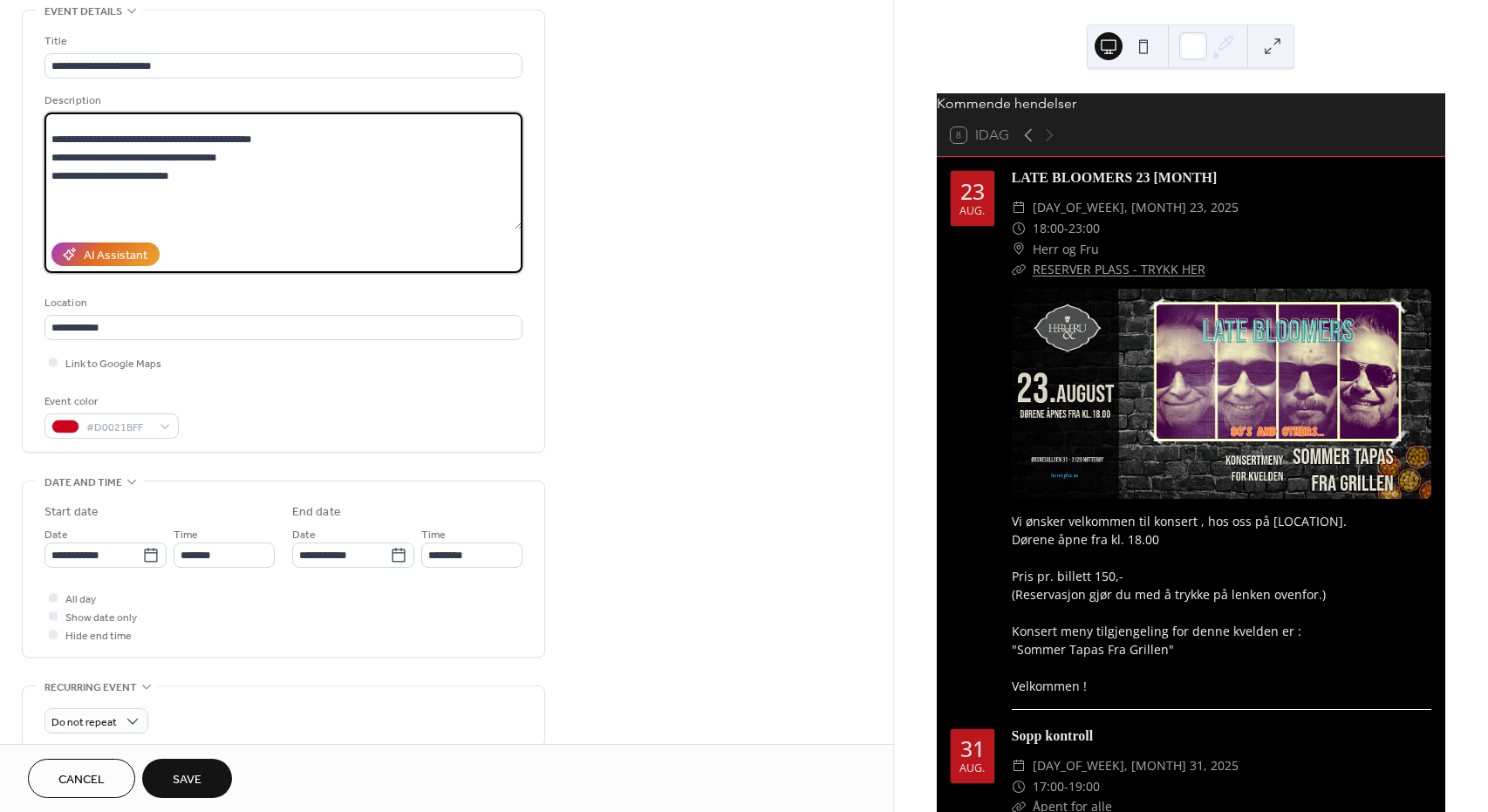 scroll, scrollTop: 23, scrollLeft: 0, axis: vertical 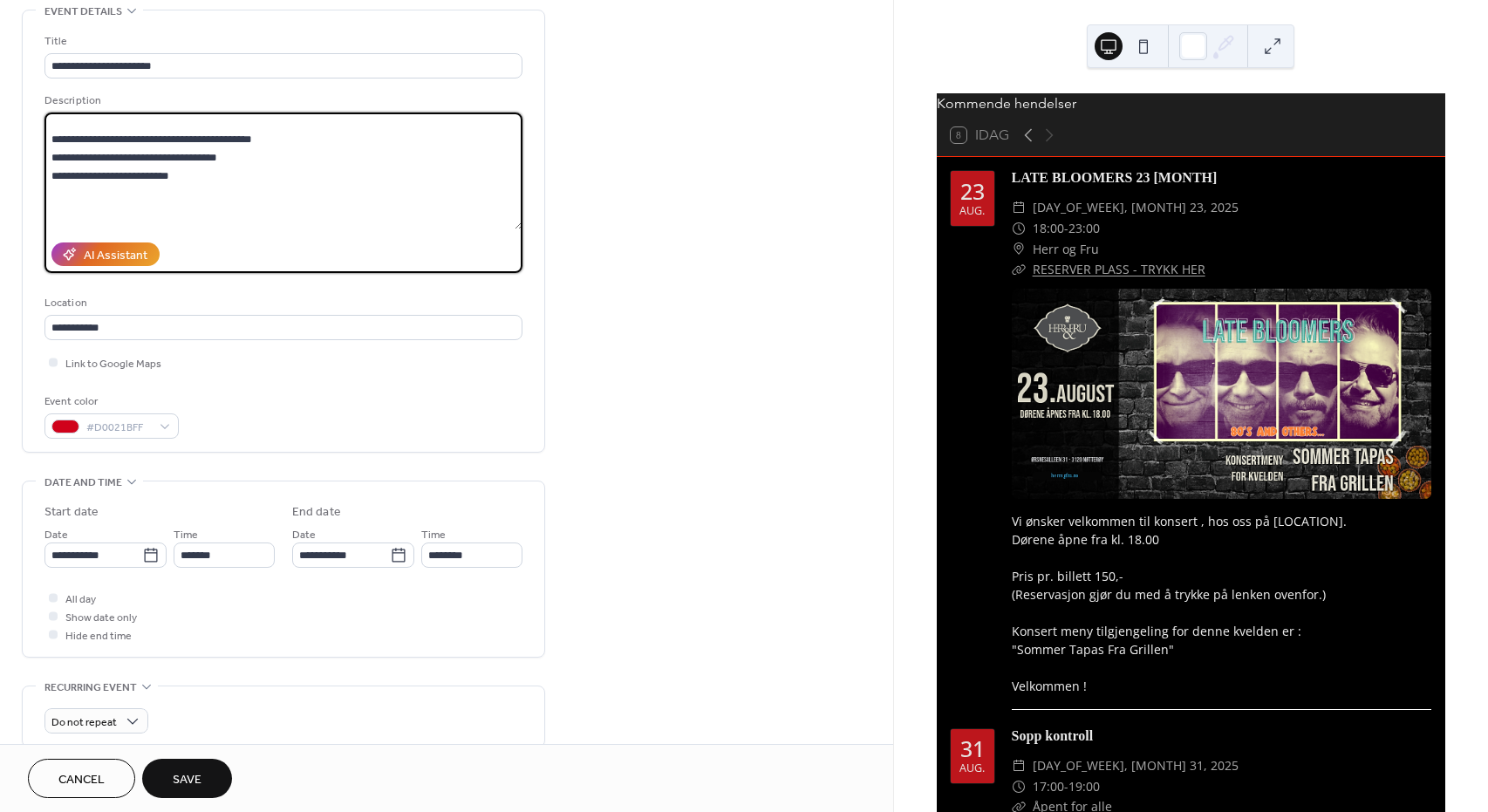 click on "**********" at bounding box center [283, 171] 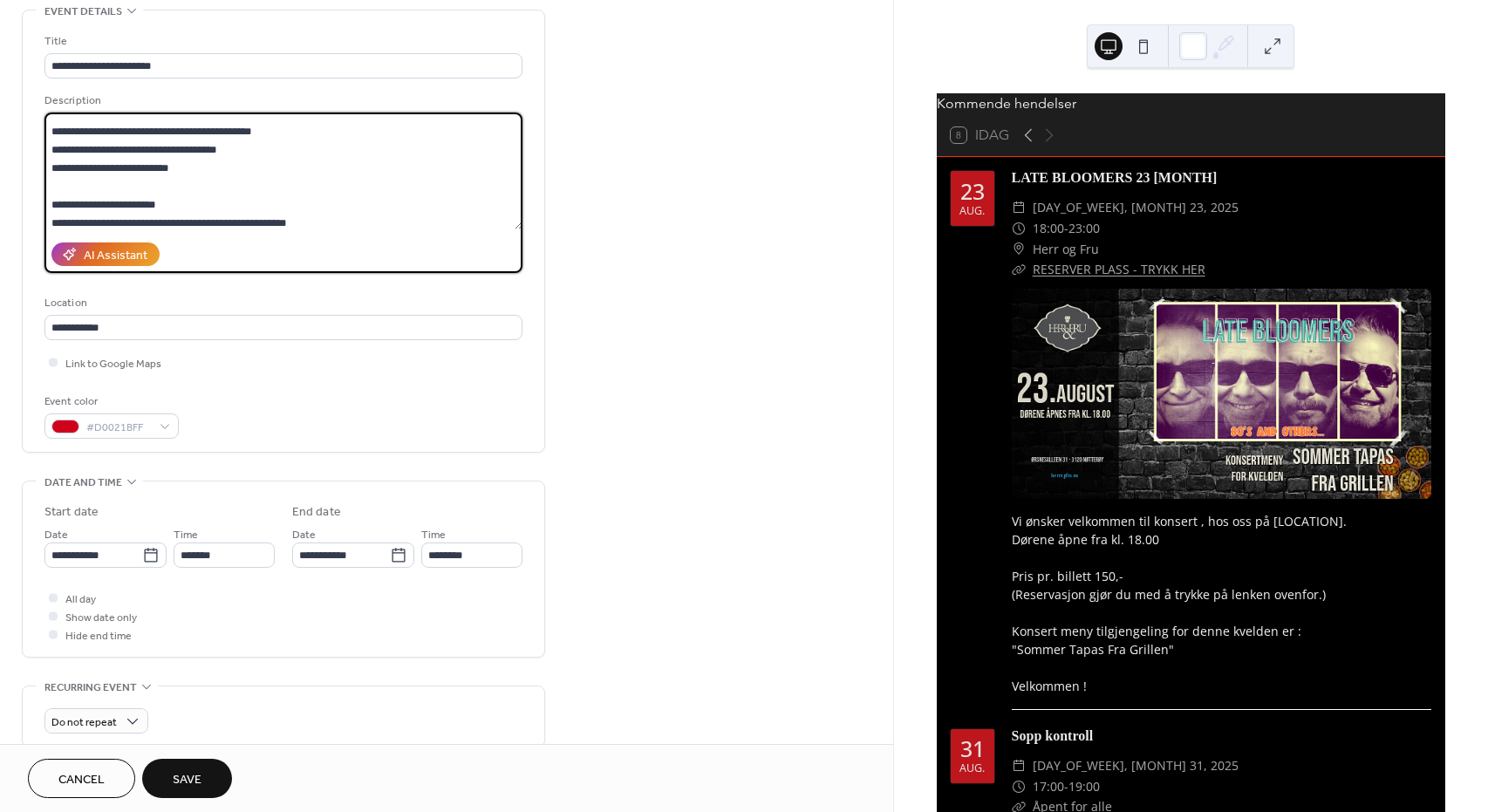 scroll, scrollTop: 0, scrollLeft: 0, axis: both 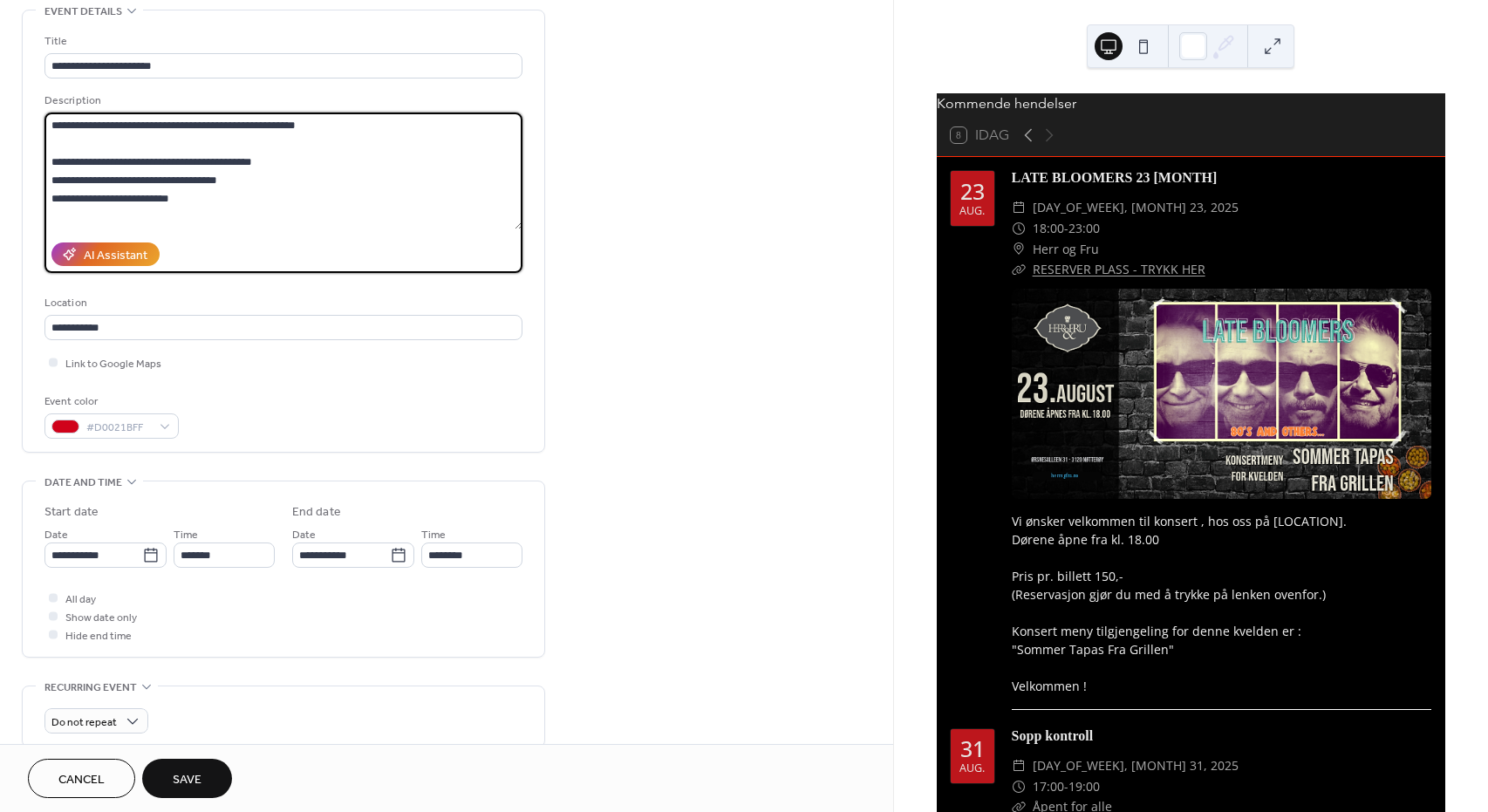 click on "**********" at bounding box center [283, 171] 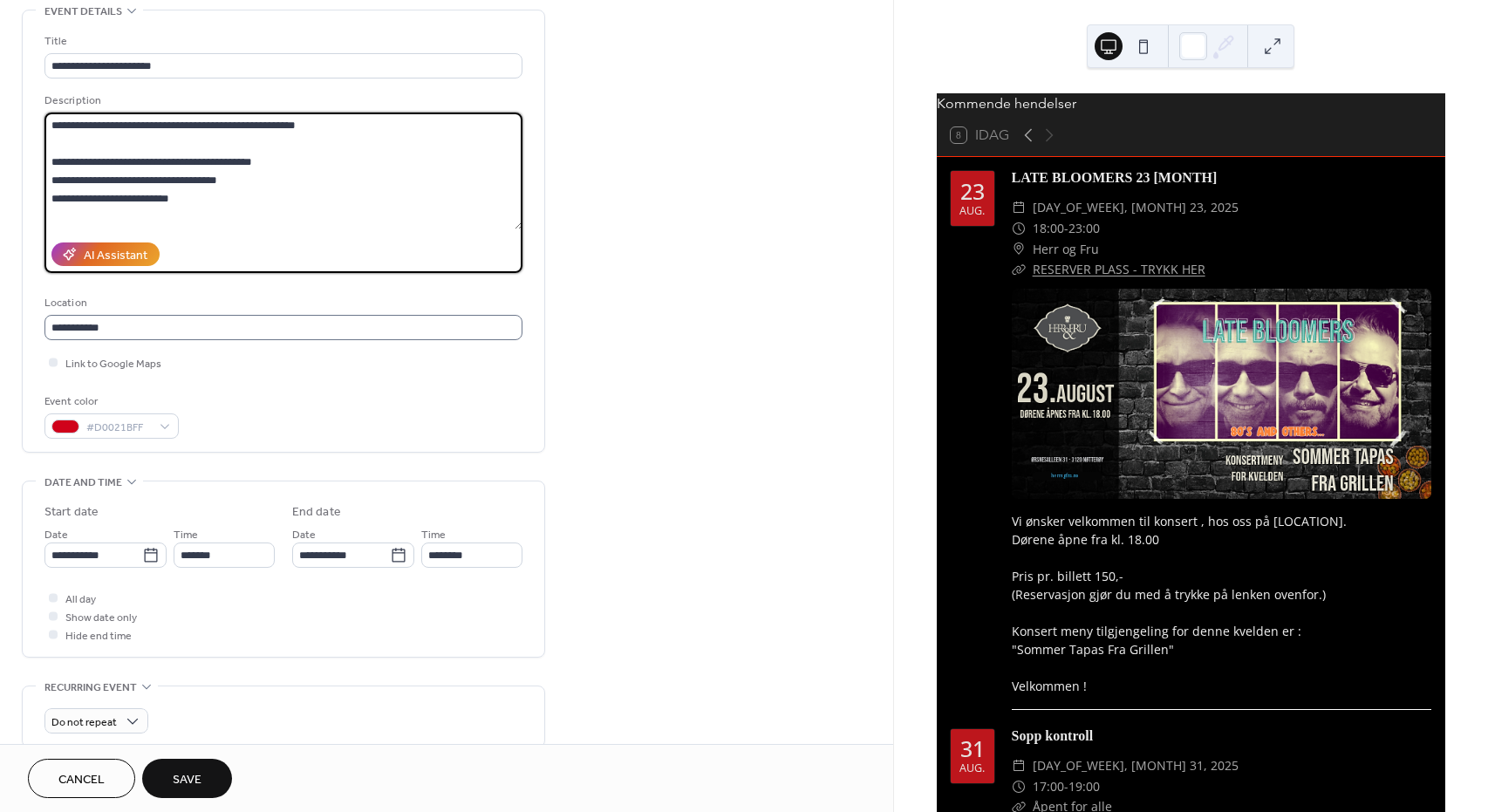 scroll, scrollTop: 1, scrollLeft: 0, axis: vertical 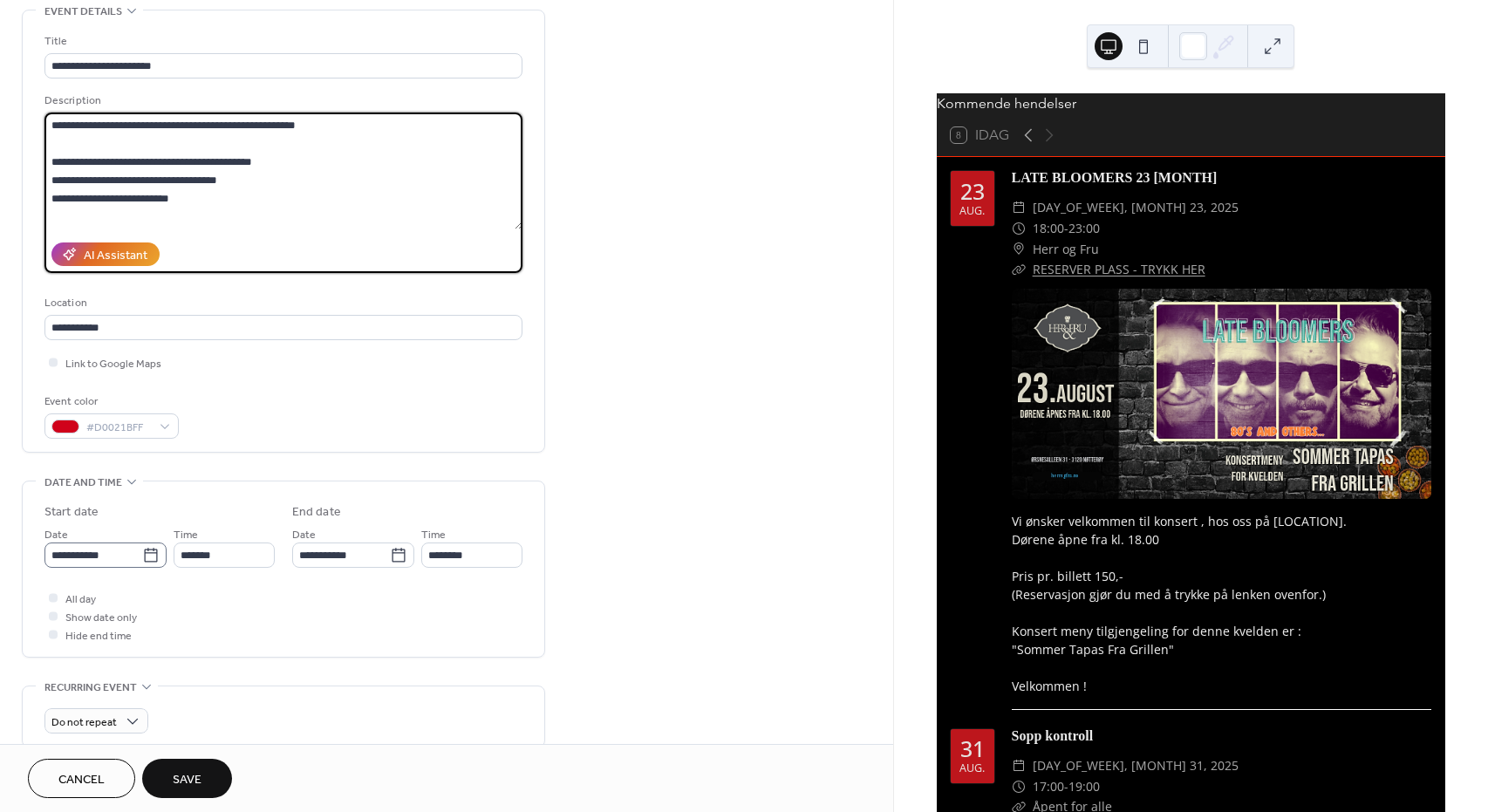 type on "**********" 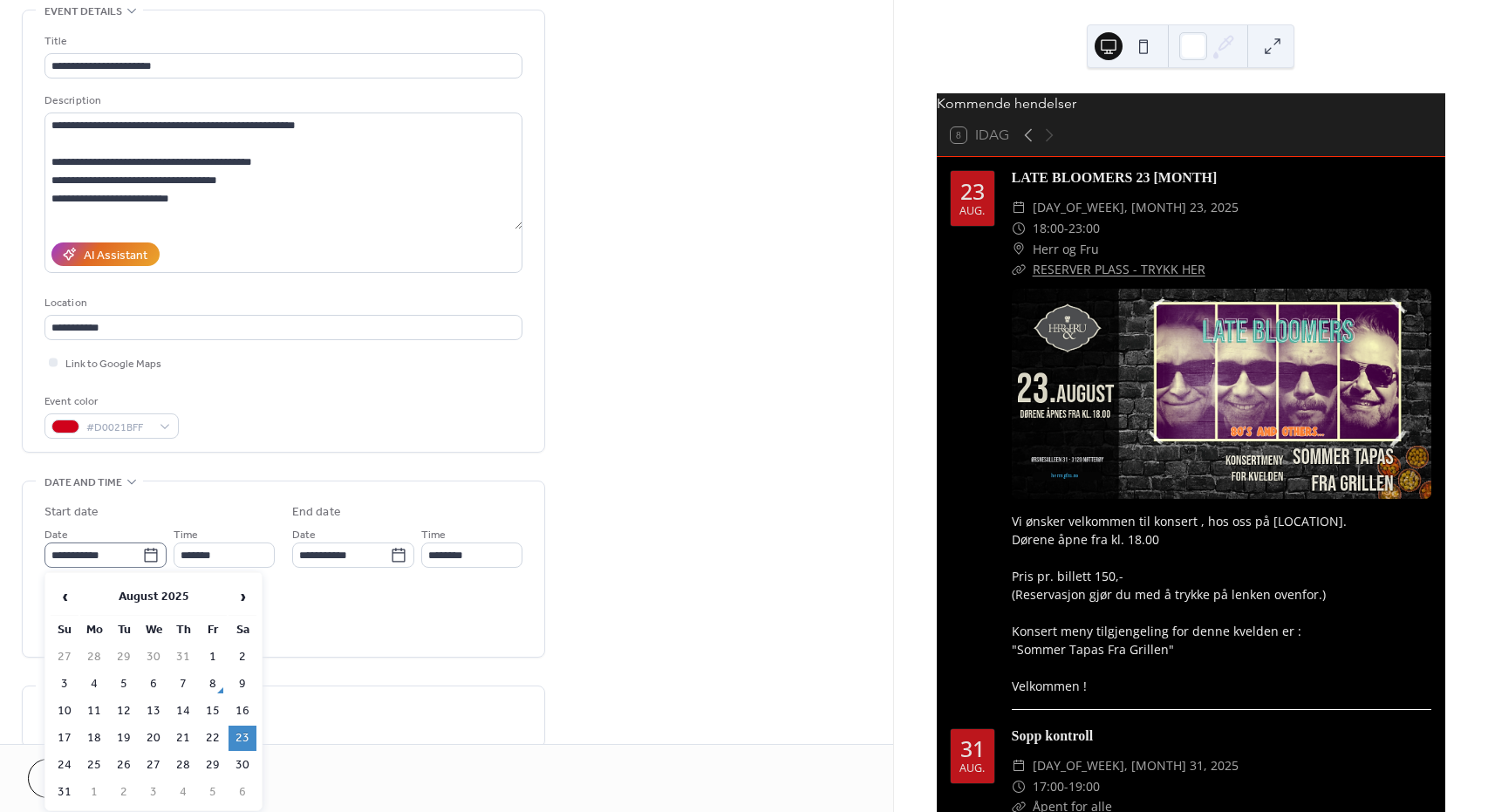 click 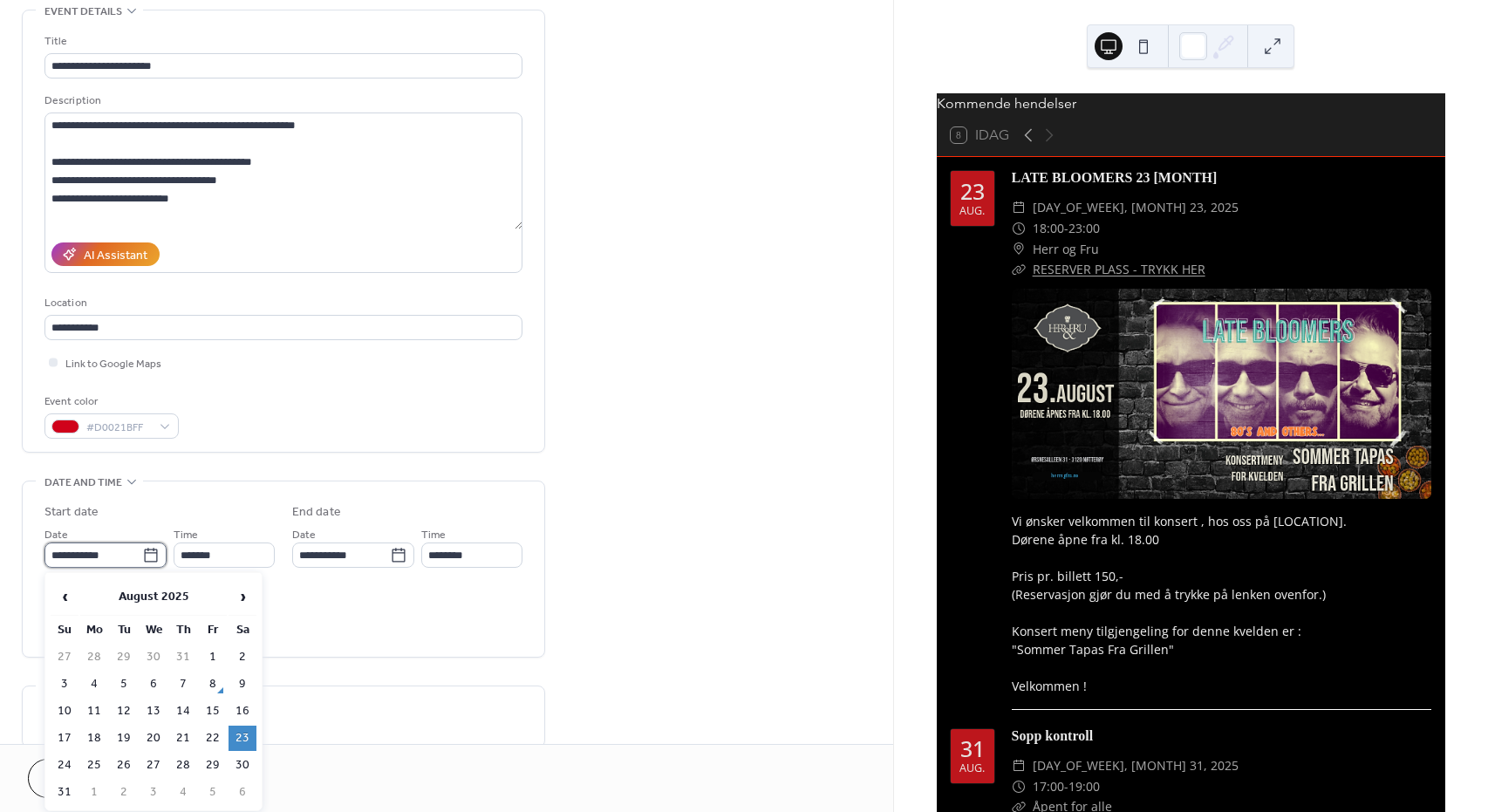 click on "**********" at bounding box center (93, 555) 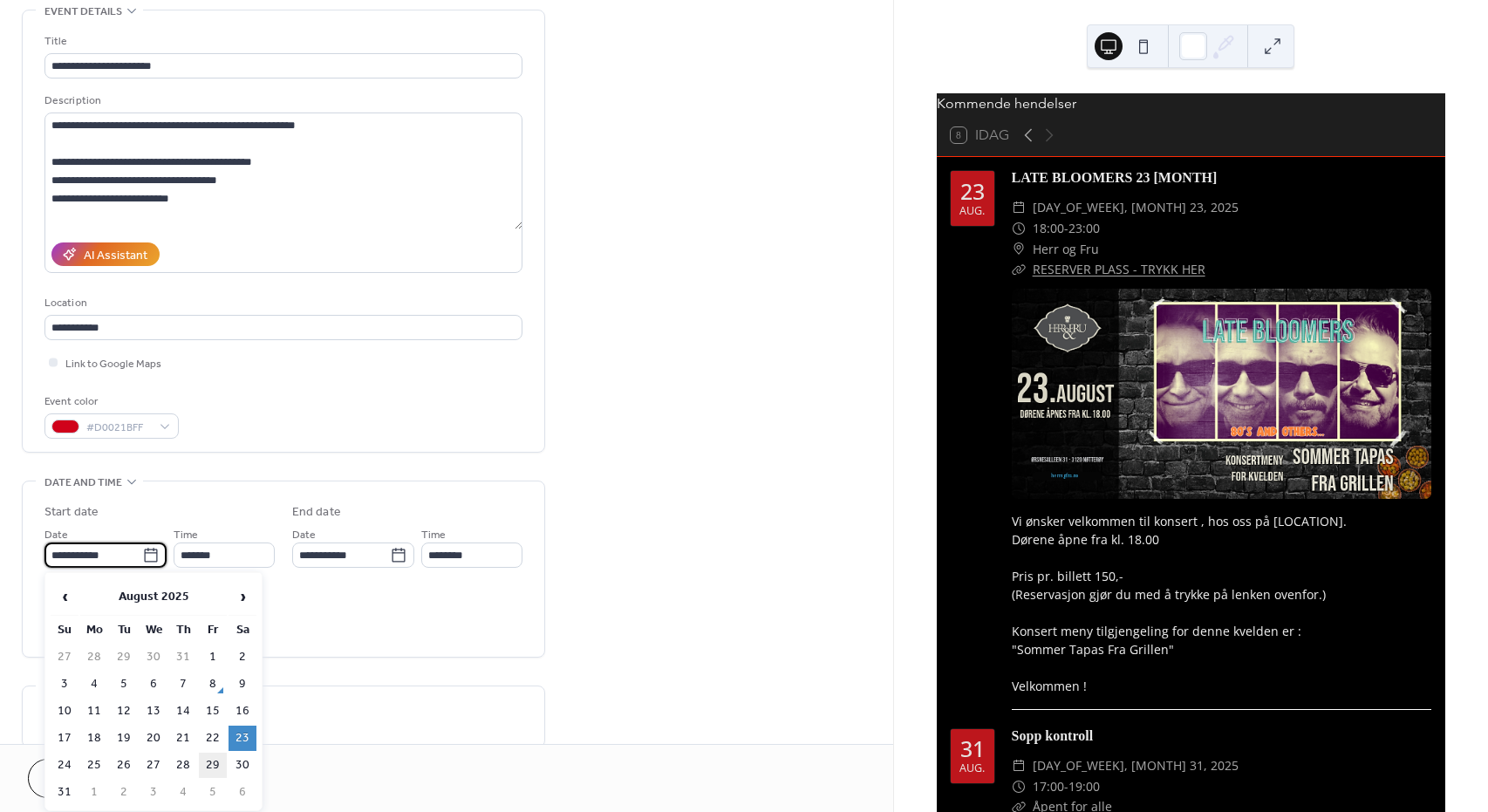 click on "29" at bounding box center (213, 765) 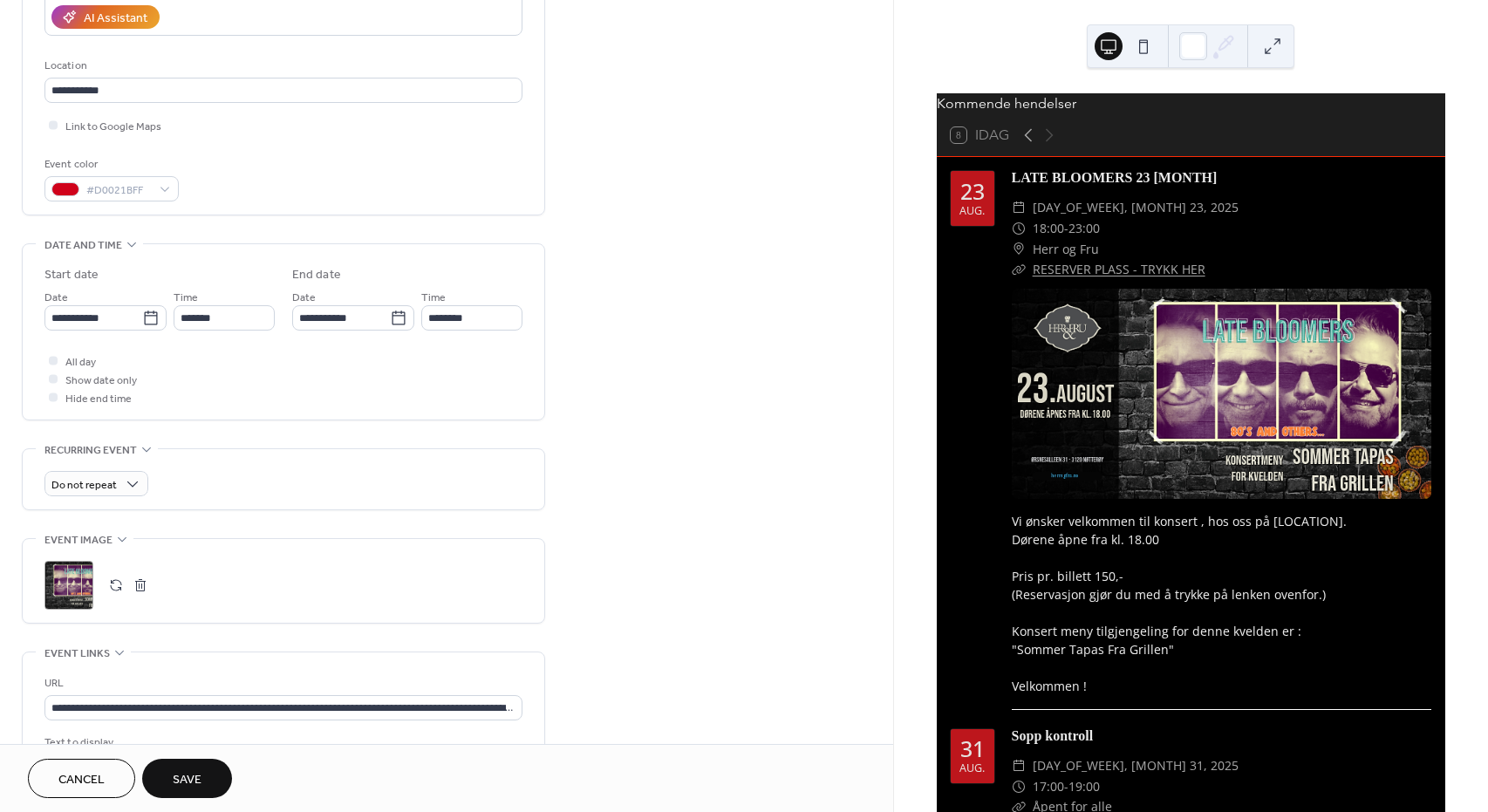 scroll, scrollTop: 349, scrollLeft: 0, axis: vertical 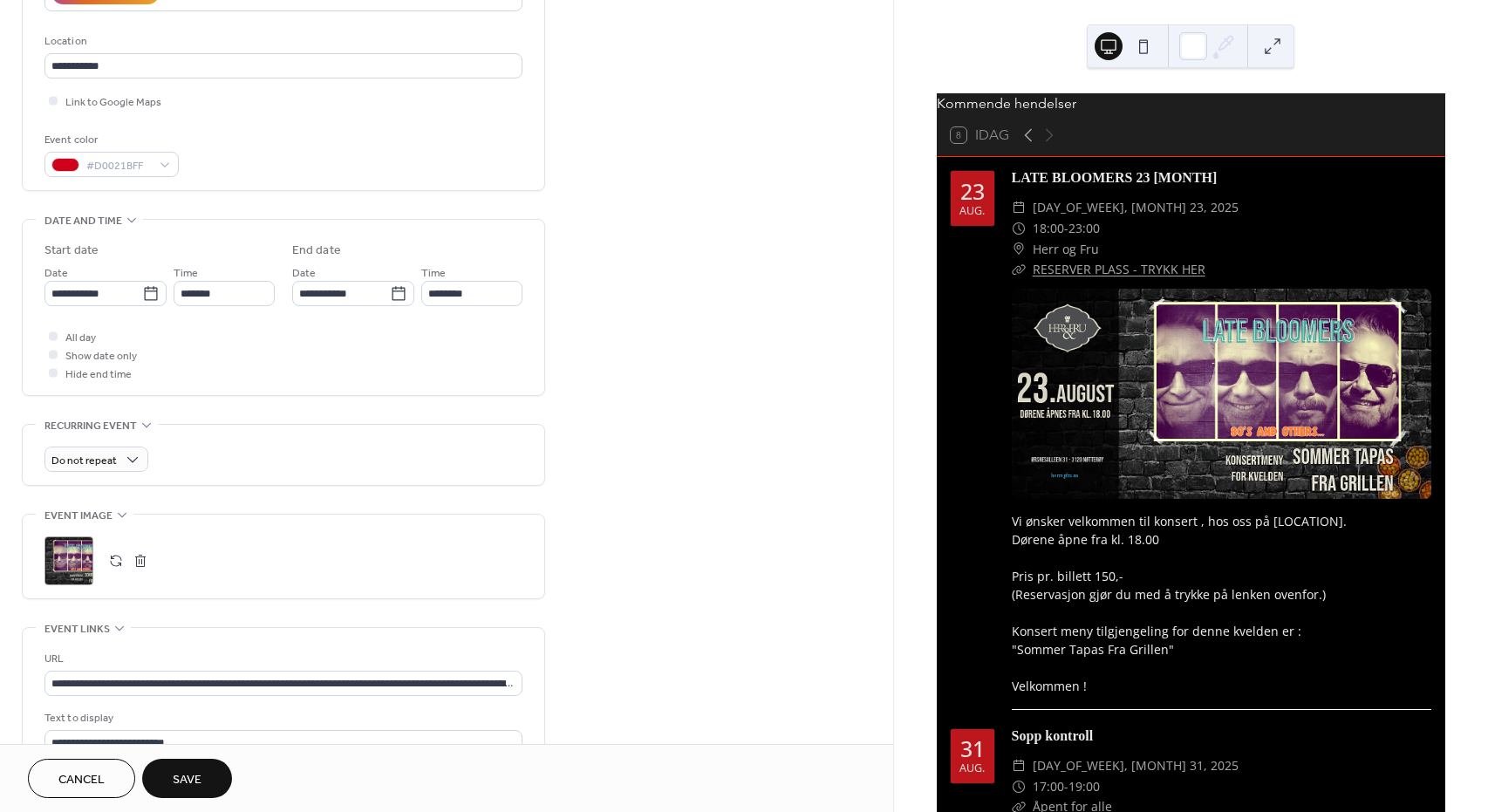 click at bounding box center [116, 561] 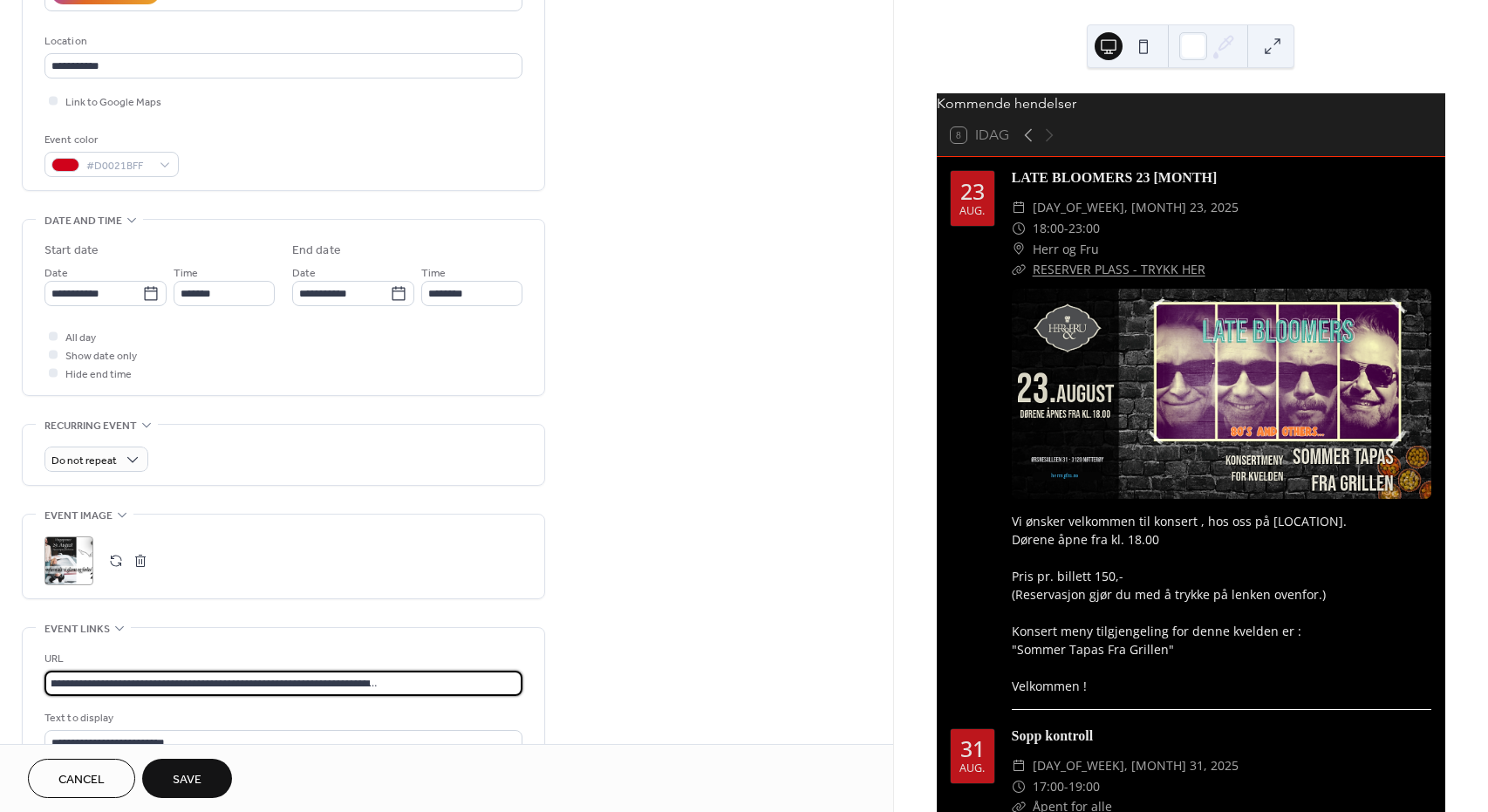 scroll, scrollTop: 0, scrollLeft: 327, axis: horizontal 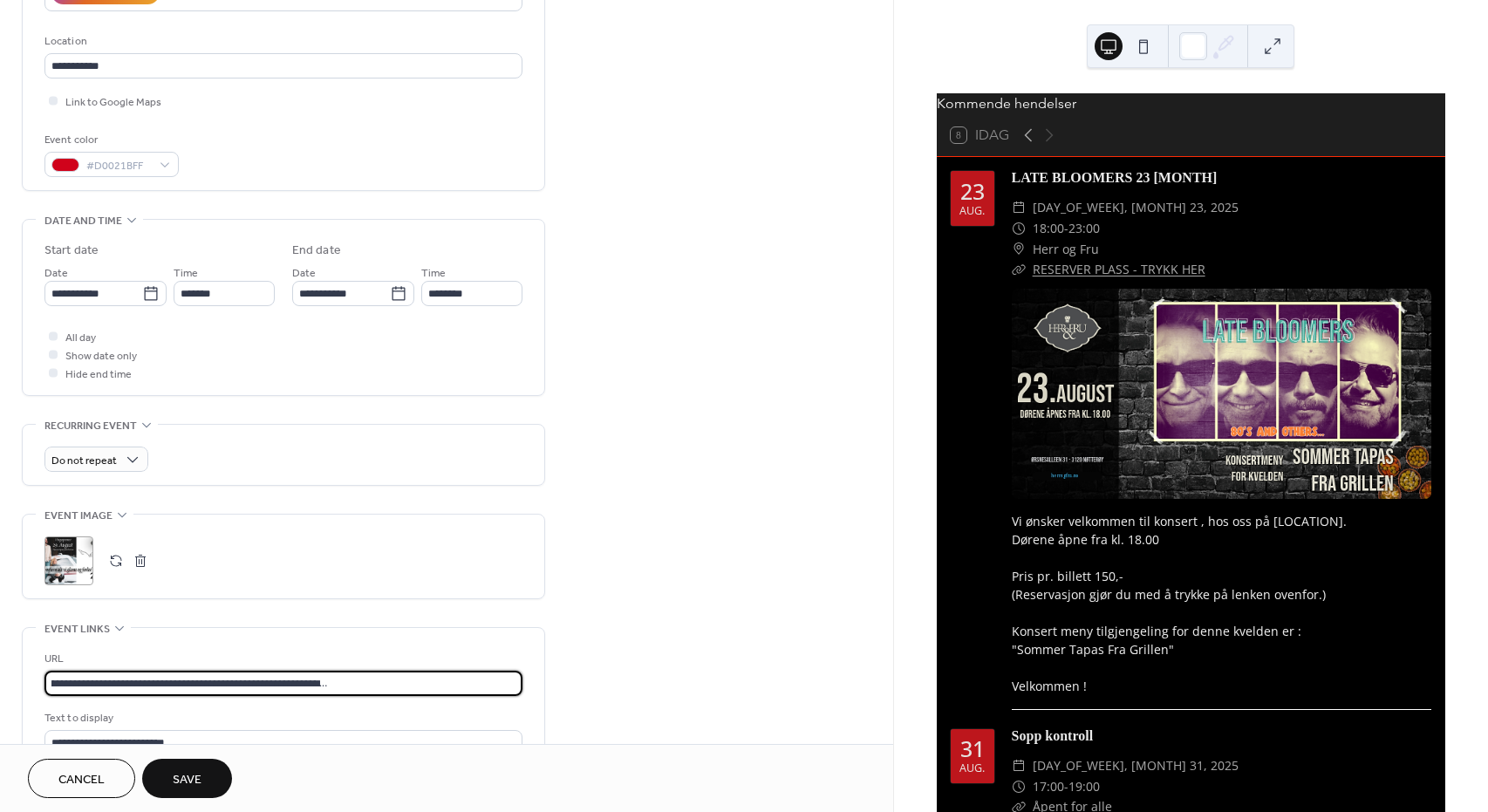 drag, startPoint x: 47, startPoint y: 681, endPoint x: 602, endPoint y: 681, distance: 555 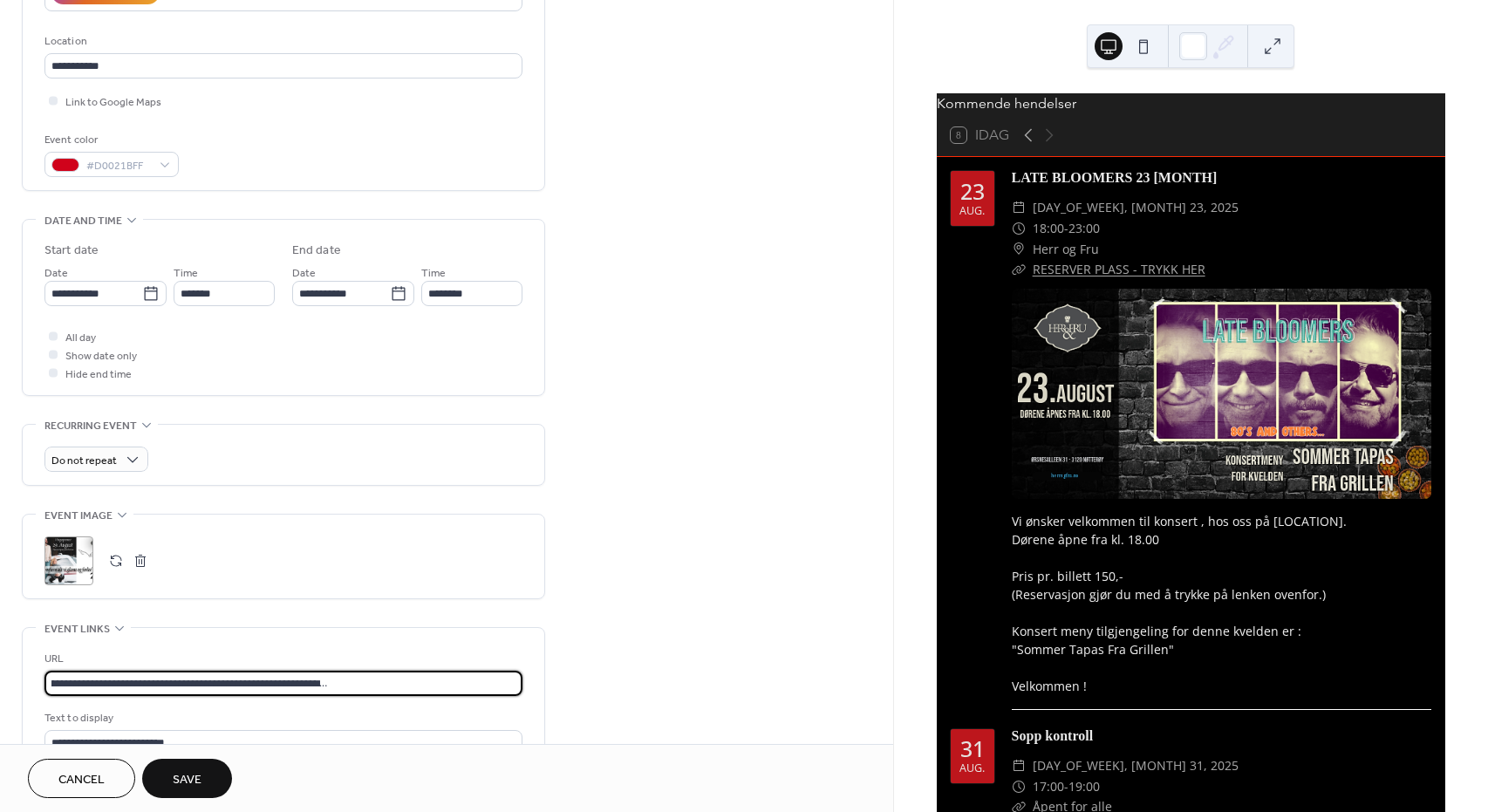 paste 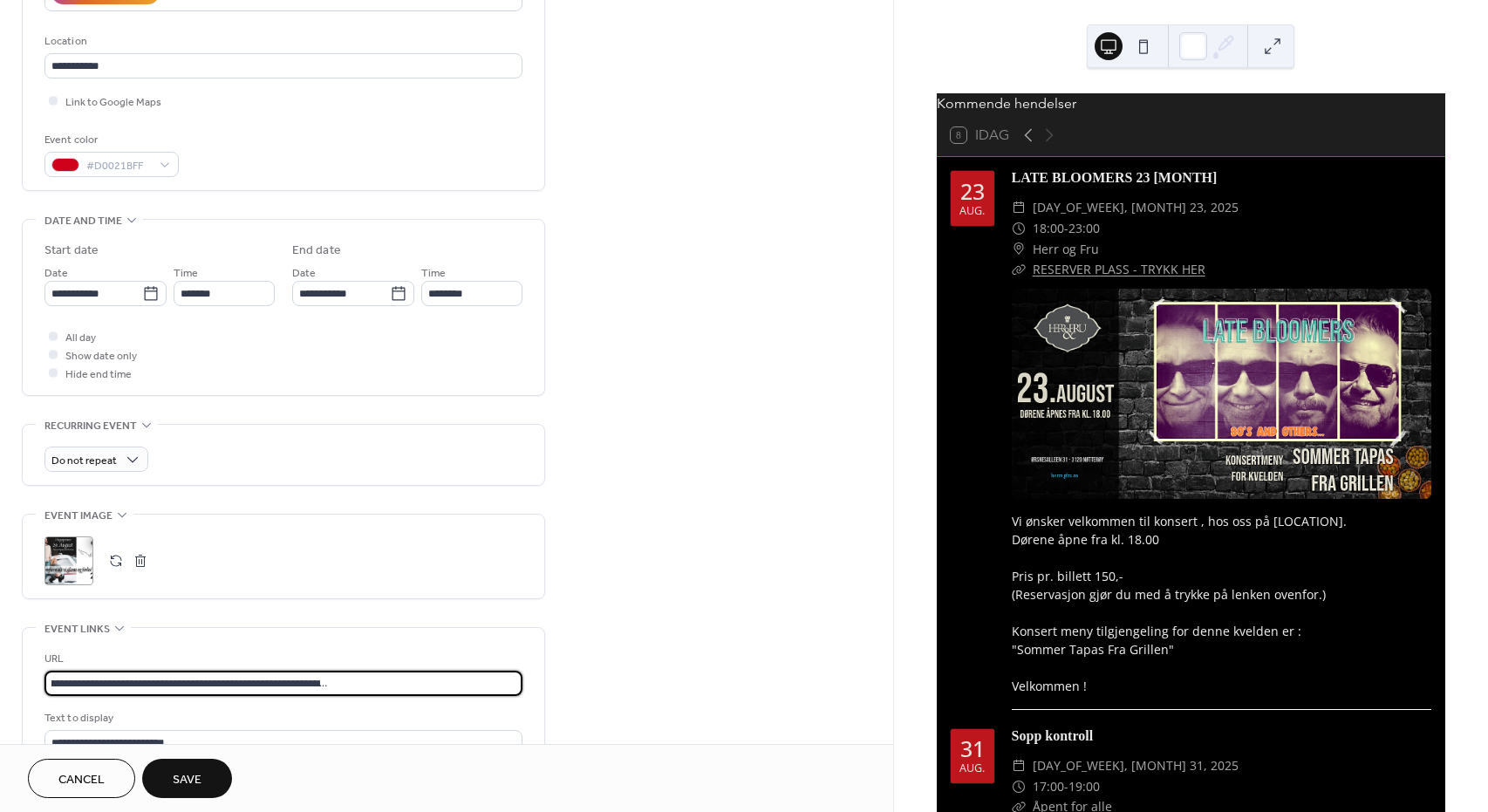 type on "**********" 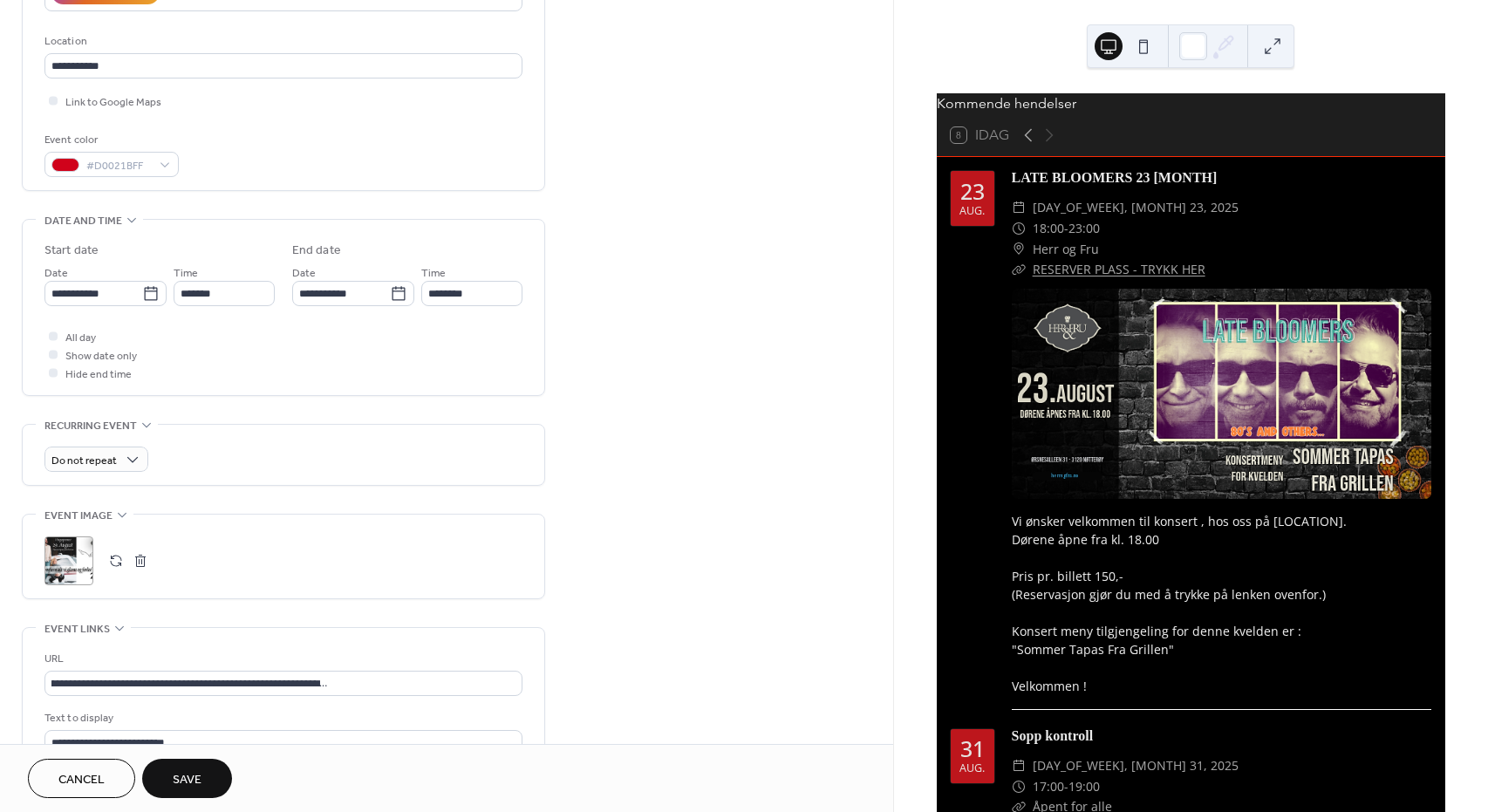 scroll, scrollTop: 0, scrollLeft: 0, axis: both 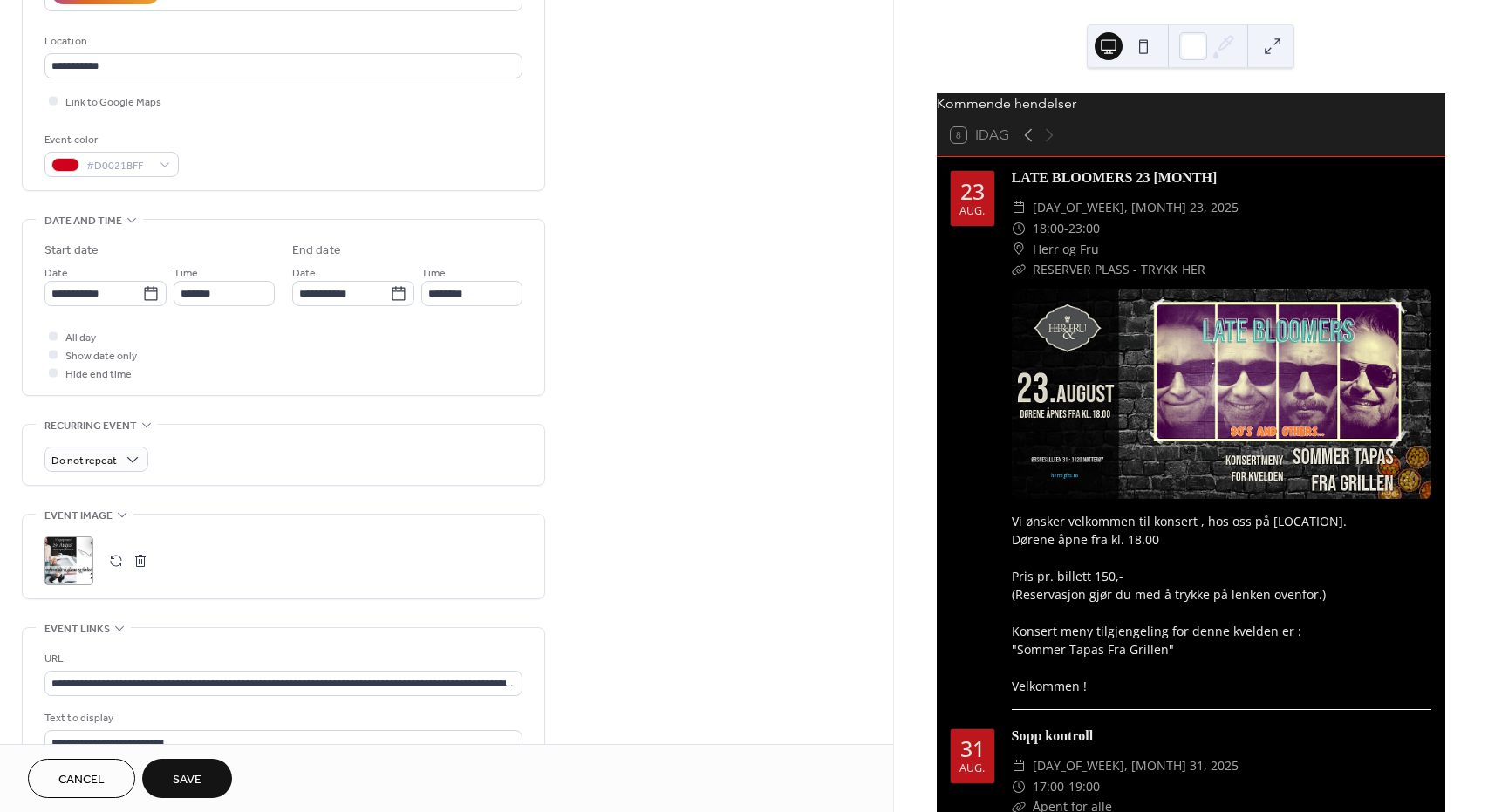 click on "**********" at bounding box center [447, 413] 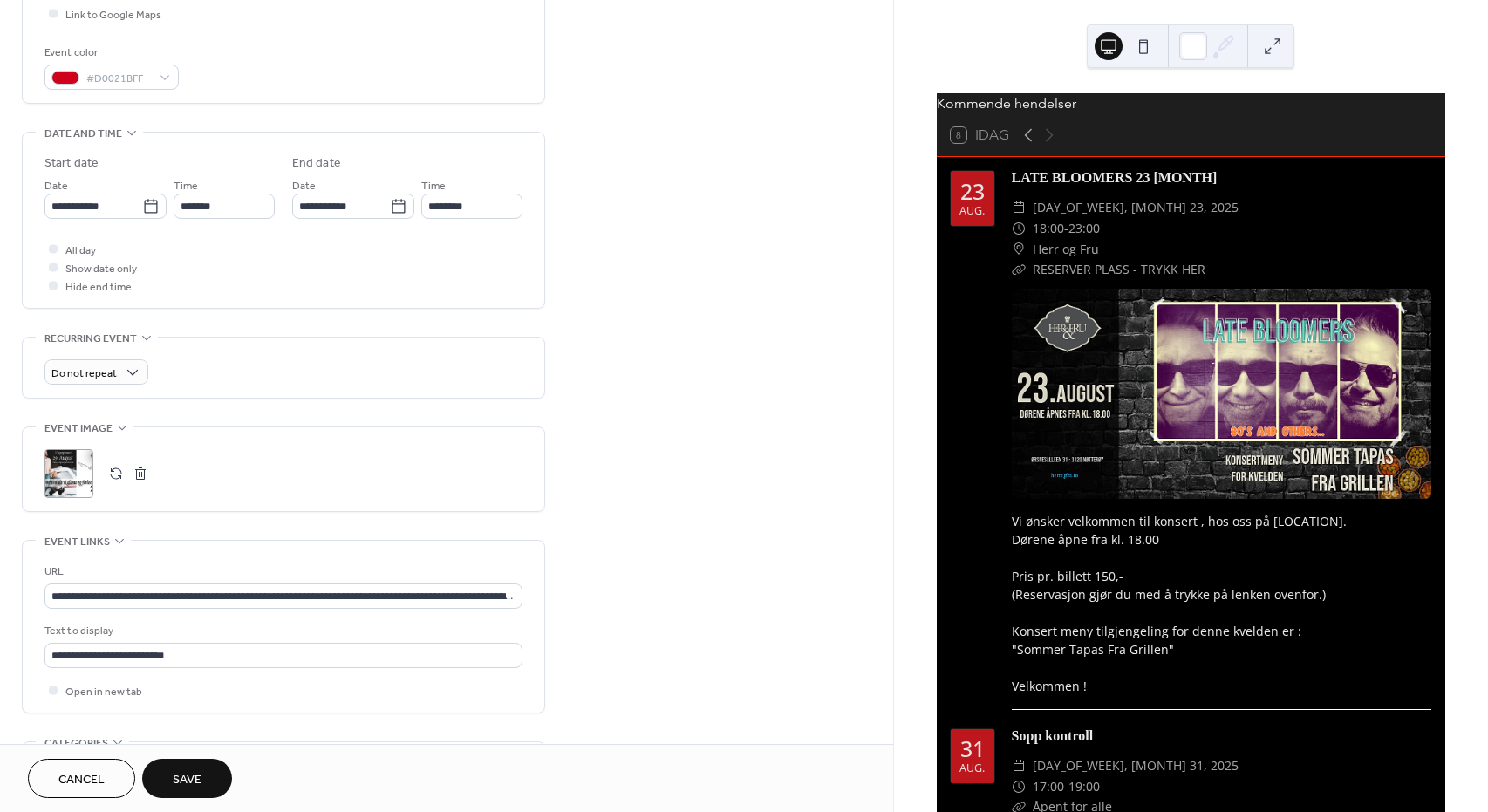 scroll, scrollTop: 523, scrollLeft: 0, axis: vertical 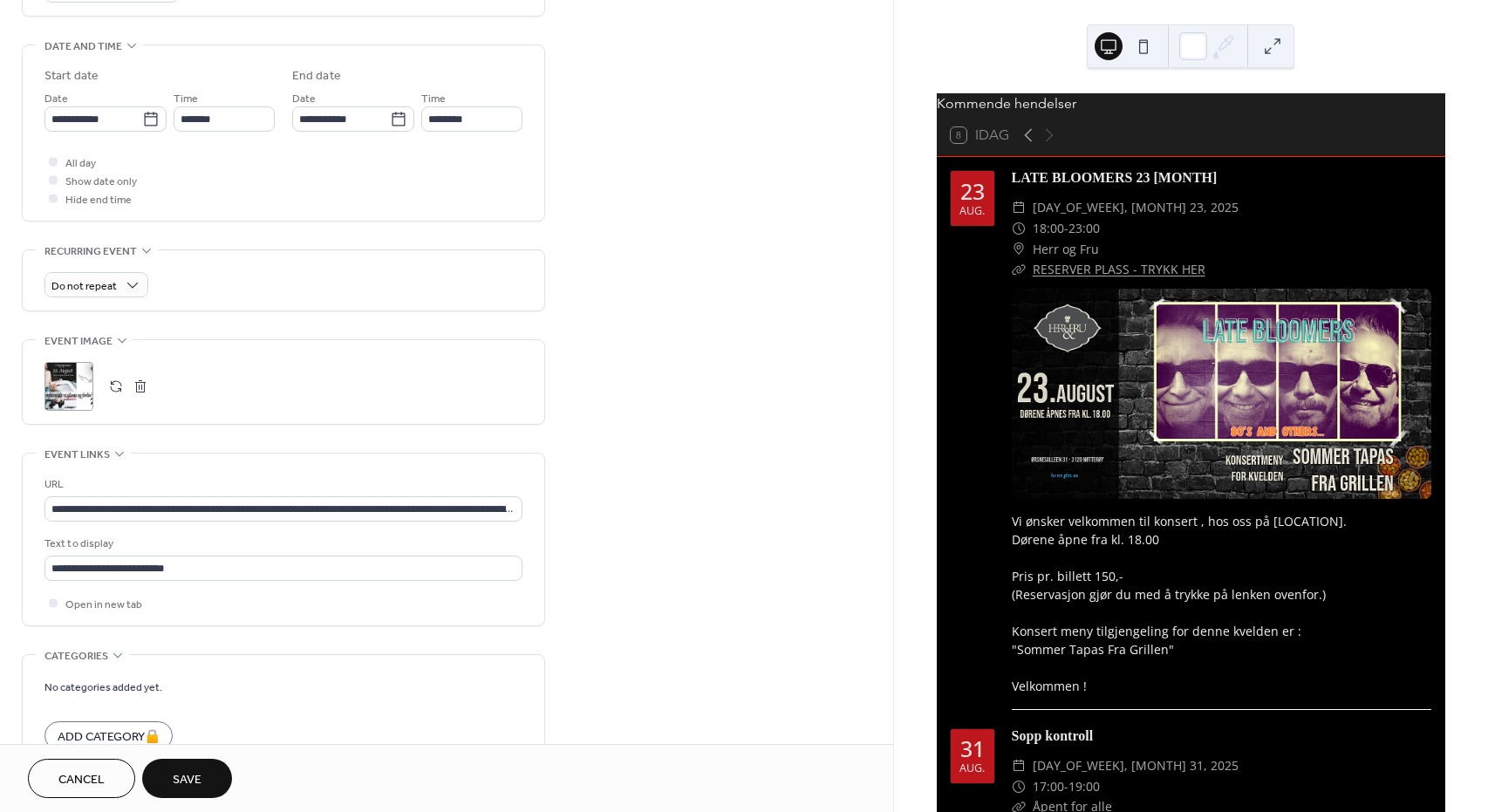click on "Save" at bounding box center (187, 778) 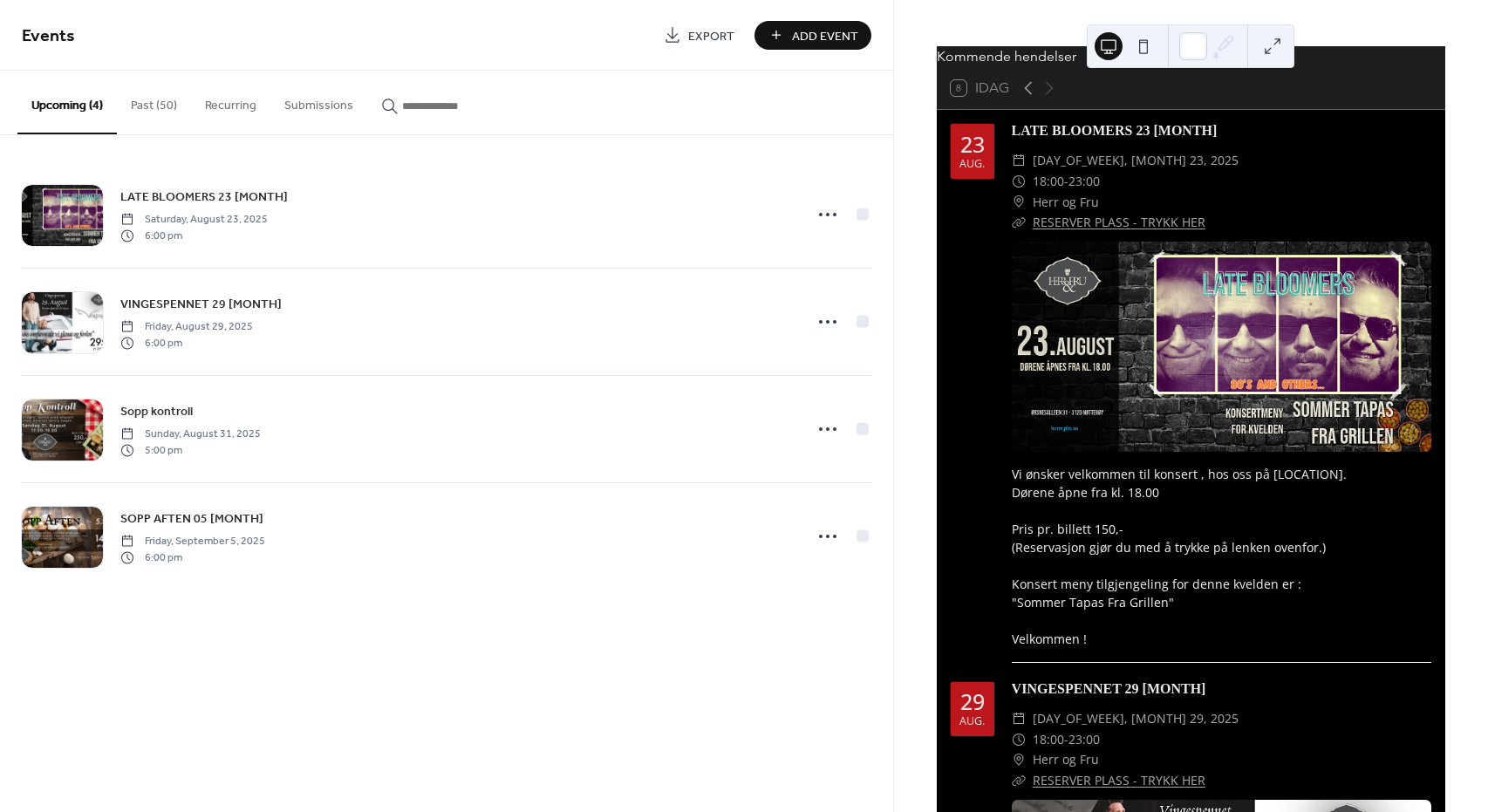 scroll, scrollTop: 0, scrollLeft: 0, axis: both 